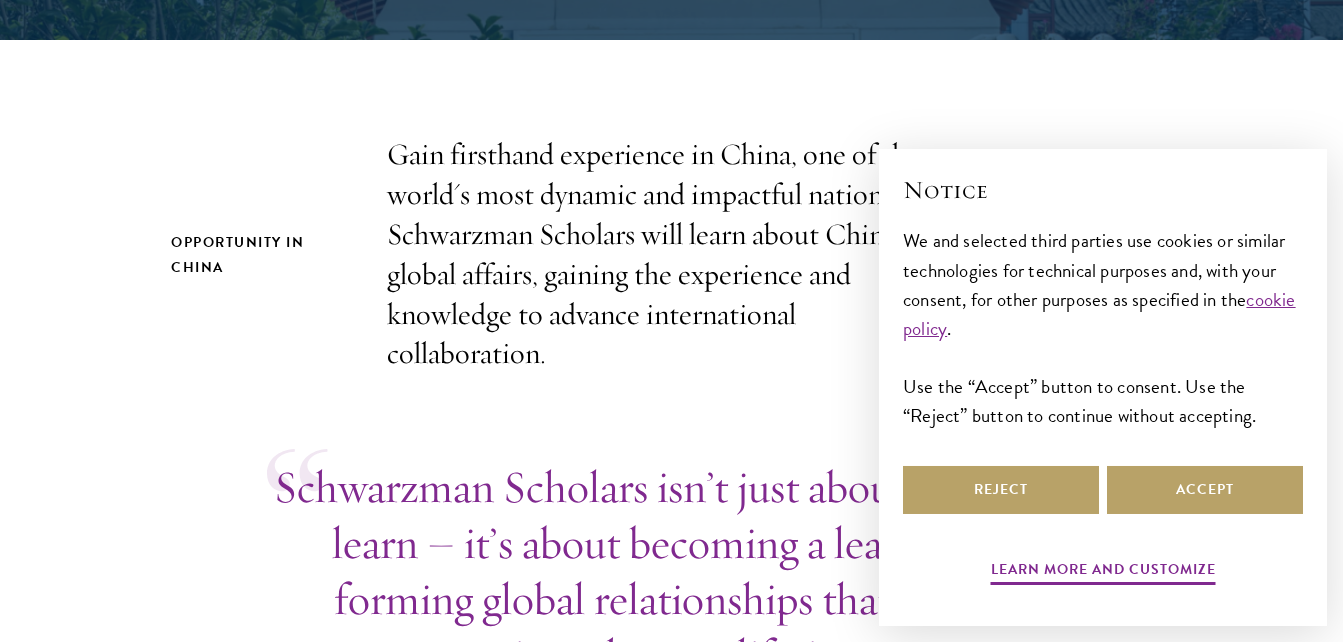 scroll, scrollTop: 584, scrollLeft: 0, axis: vertical 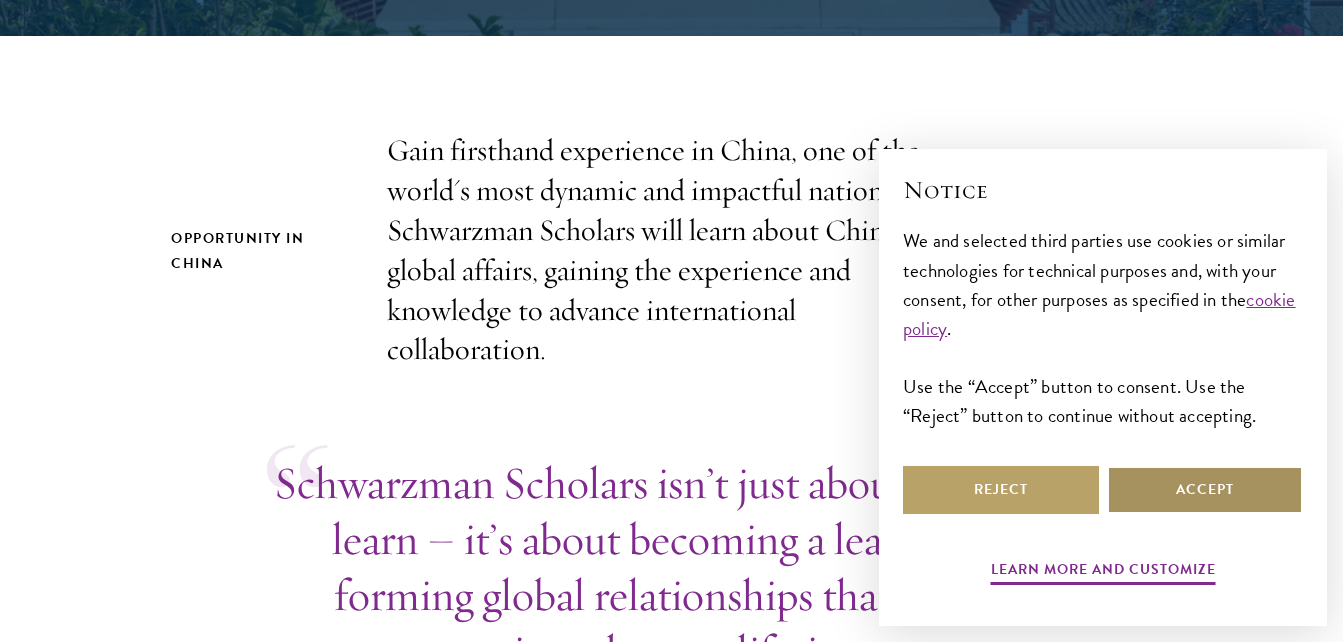 click on "Accept" at bounding box center (1205, 490) 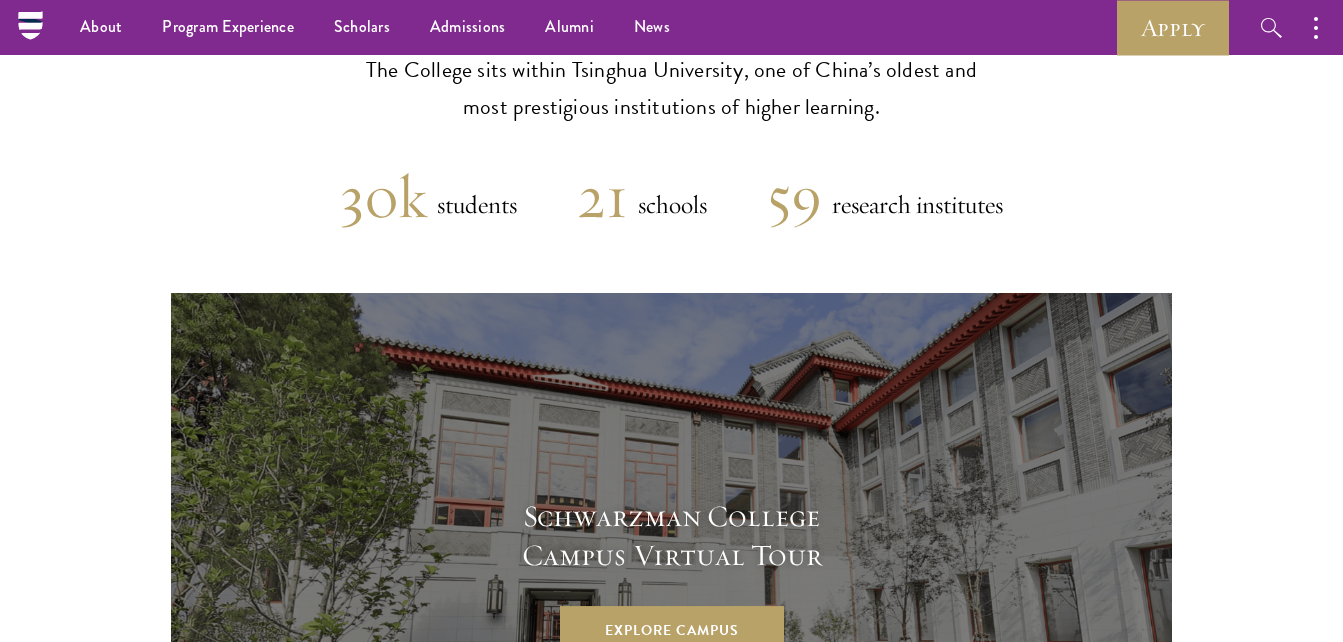 scroll, scrollTop: 4826, scrollLeft: 0, axis: vertical 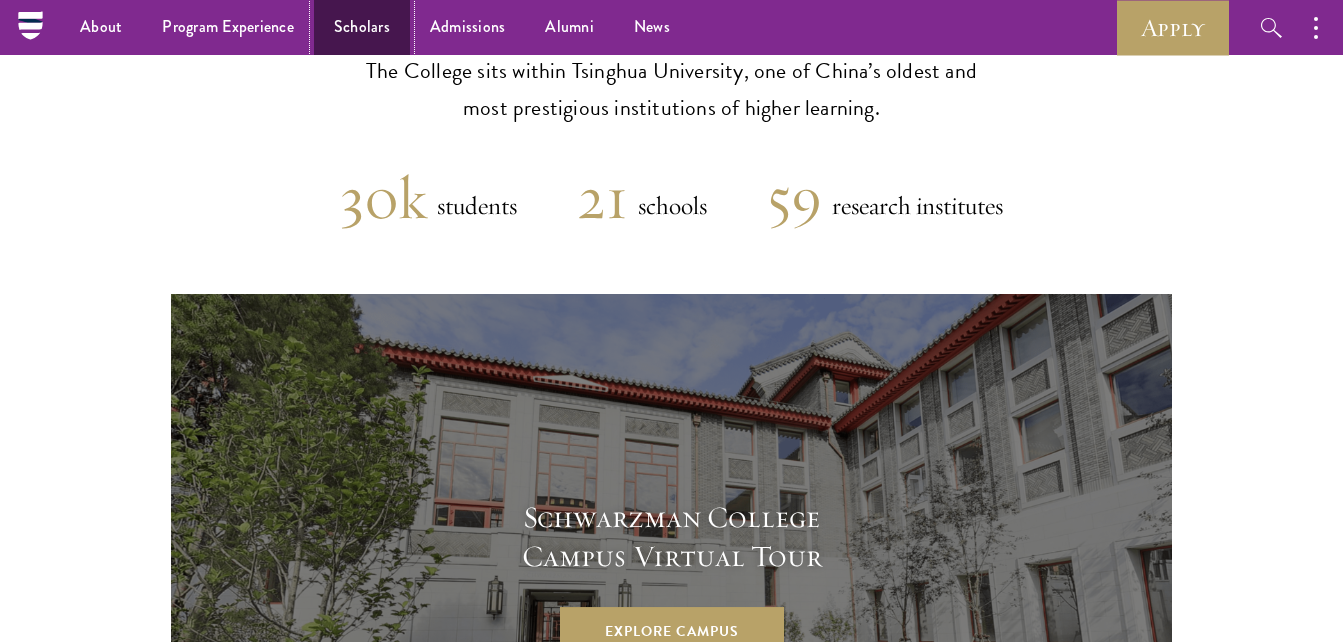 click on "Scholars" at bounding box center (362, 27) 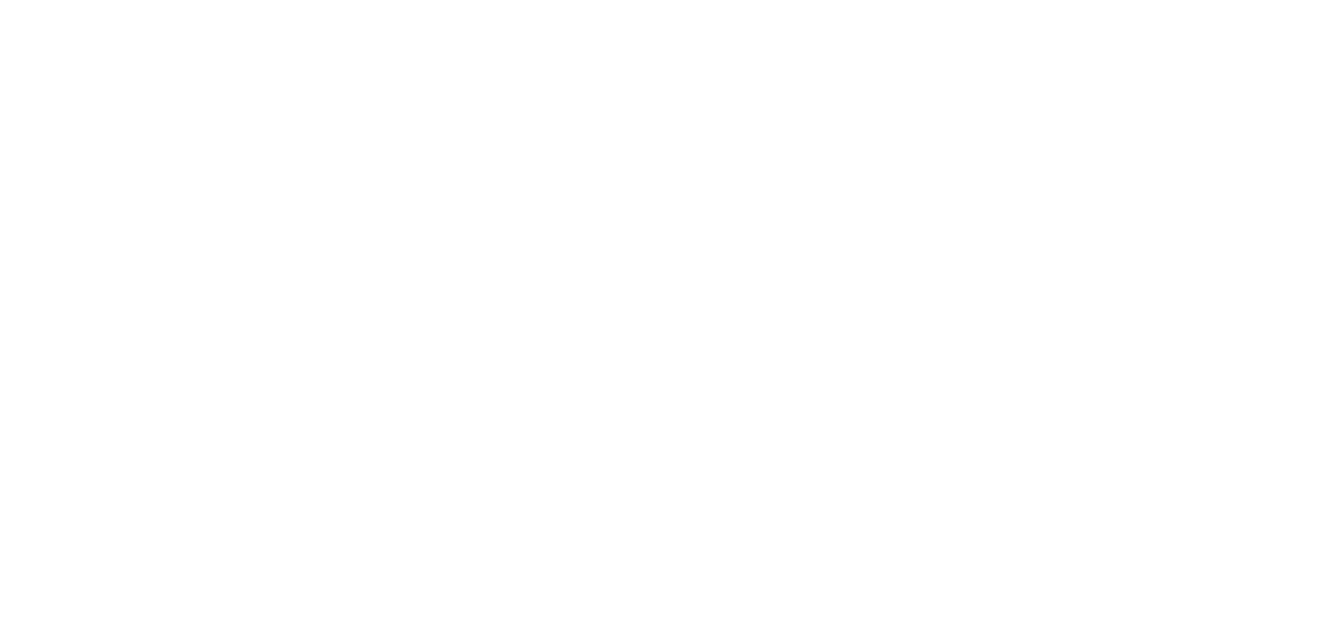 scroll, scrollTop: 0, scrollLeft: 0, axis: both 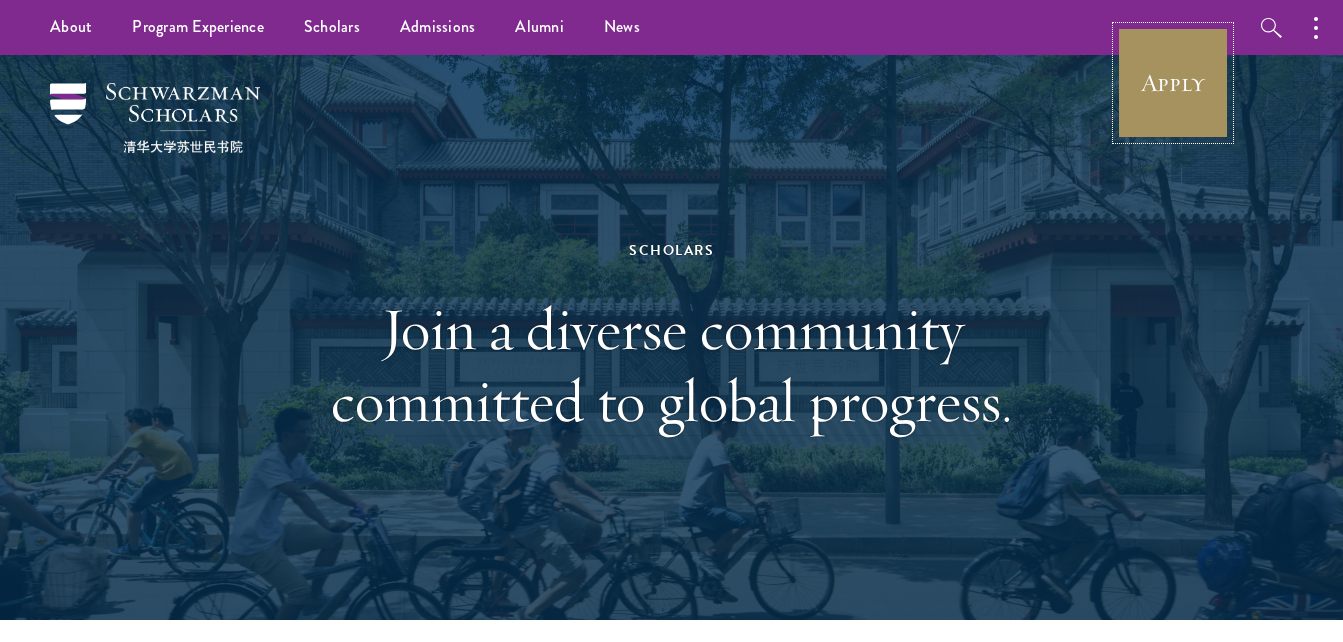click on "Apply" at bounding box center (1173, 83) 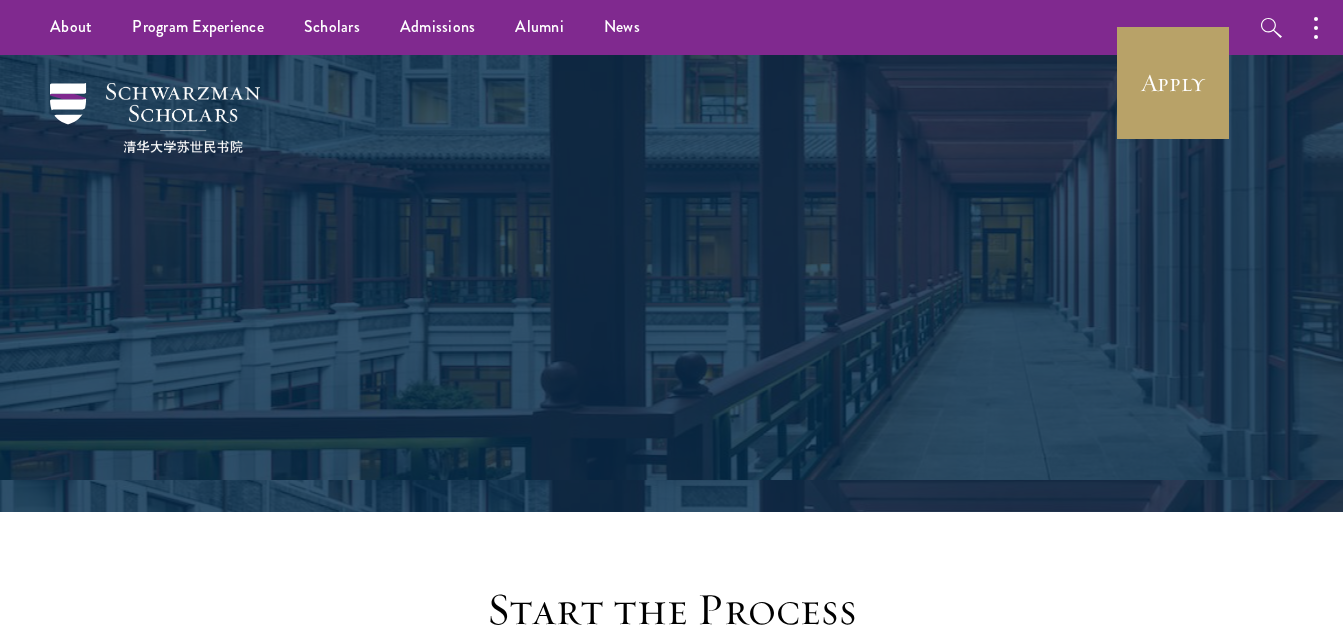scroll, scrollTop: 0, scrollLeft: 0, axis: both 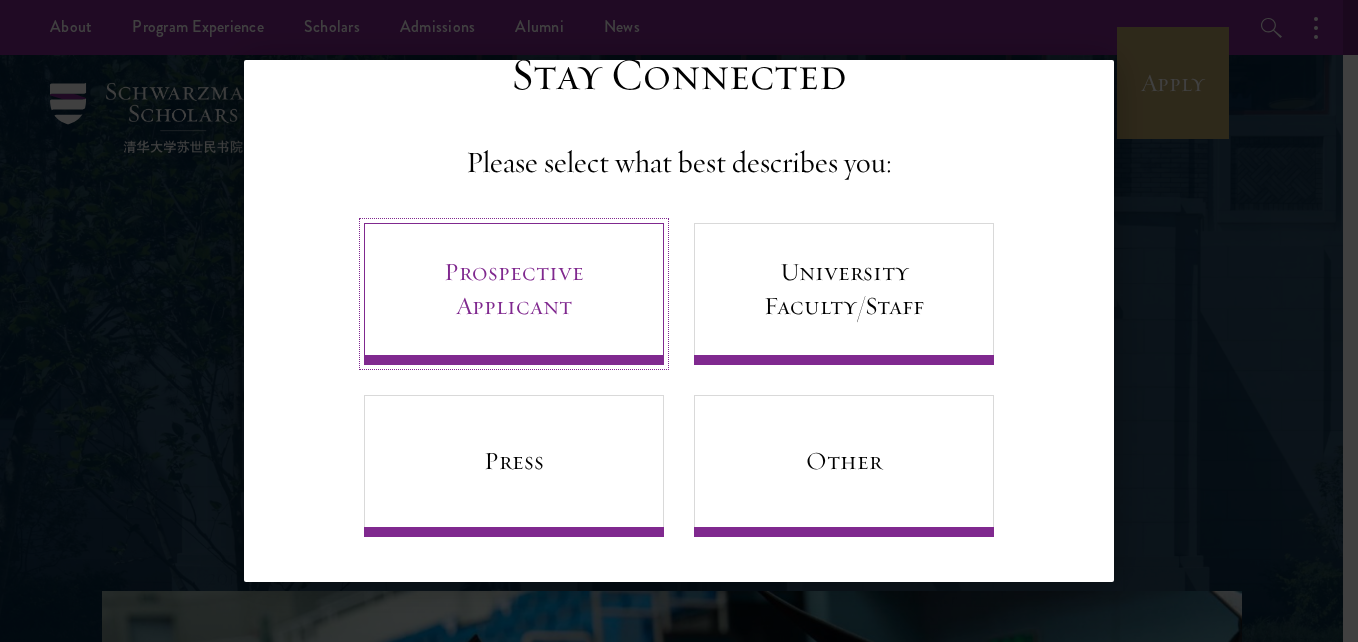 click on "Prospective Applicant" at bounding box center (514, 294) 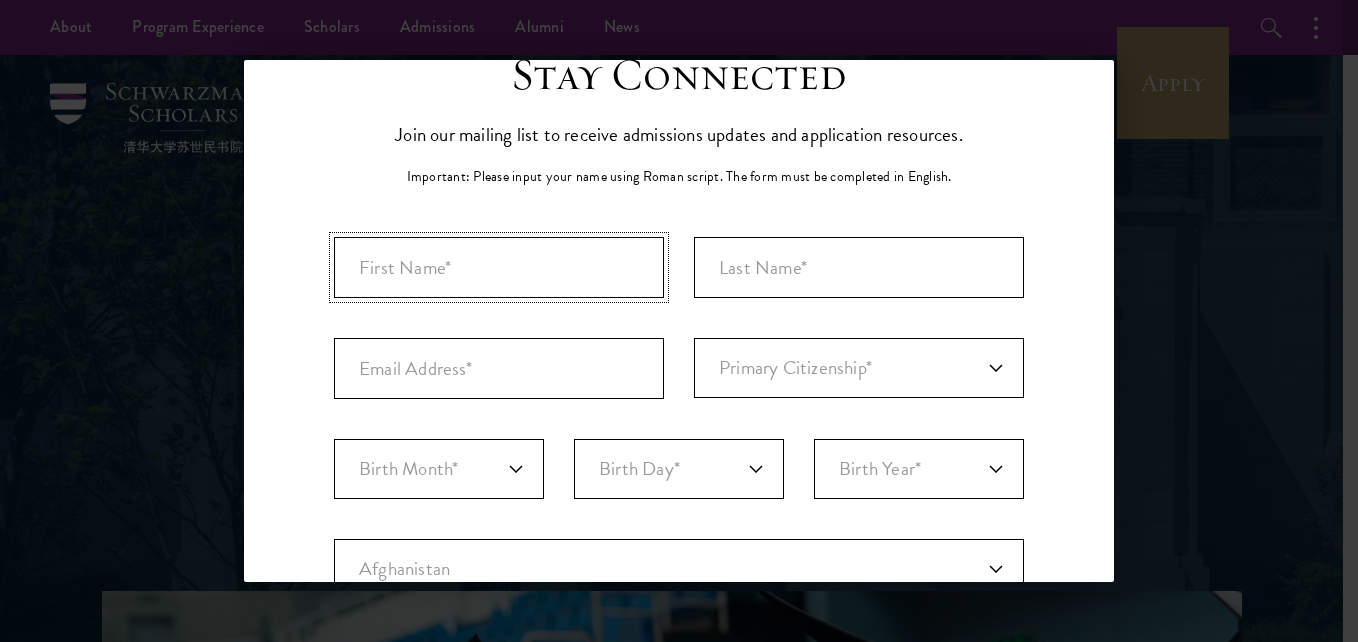 click at bounding box center [499, 267] 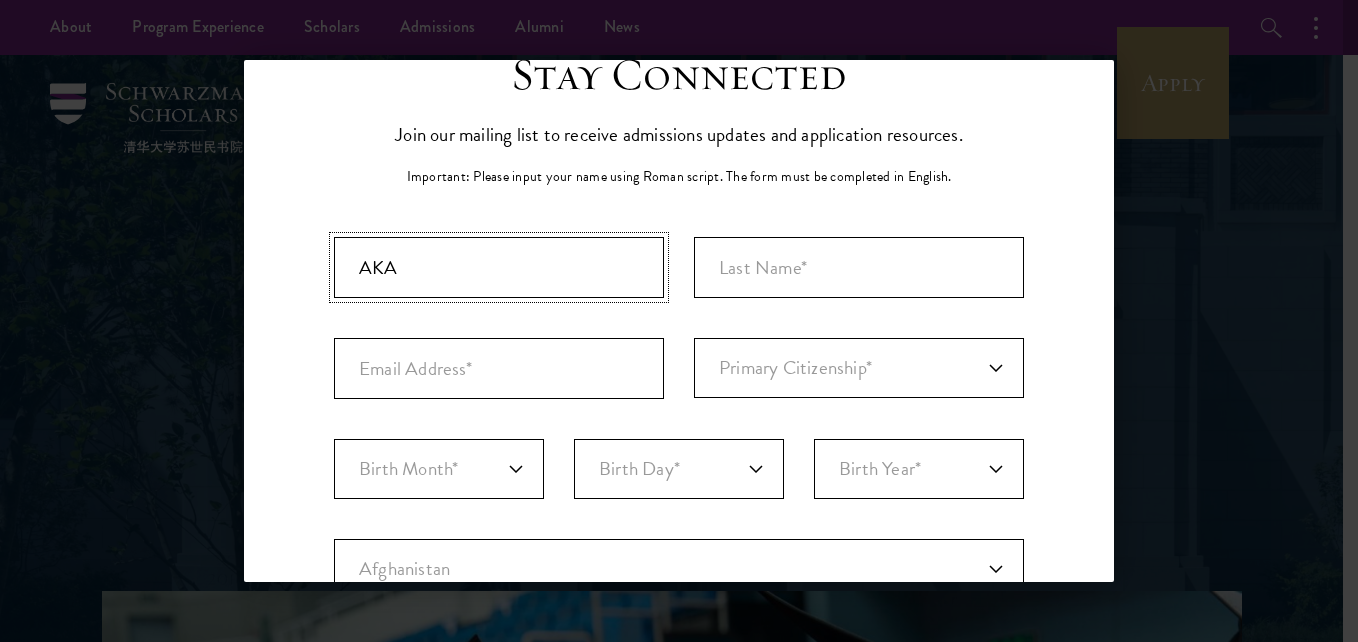 type on "KADJO JEAN-CLAUDE" 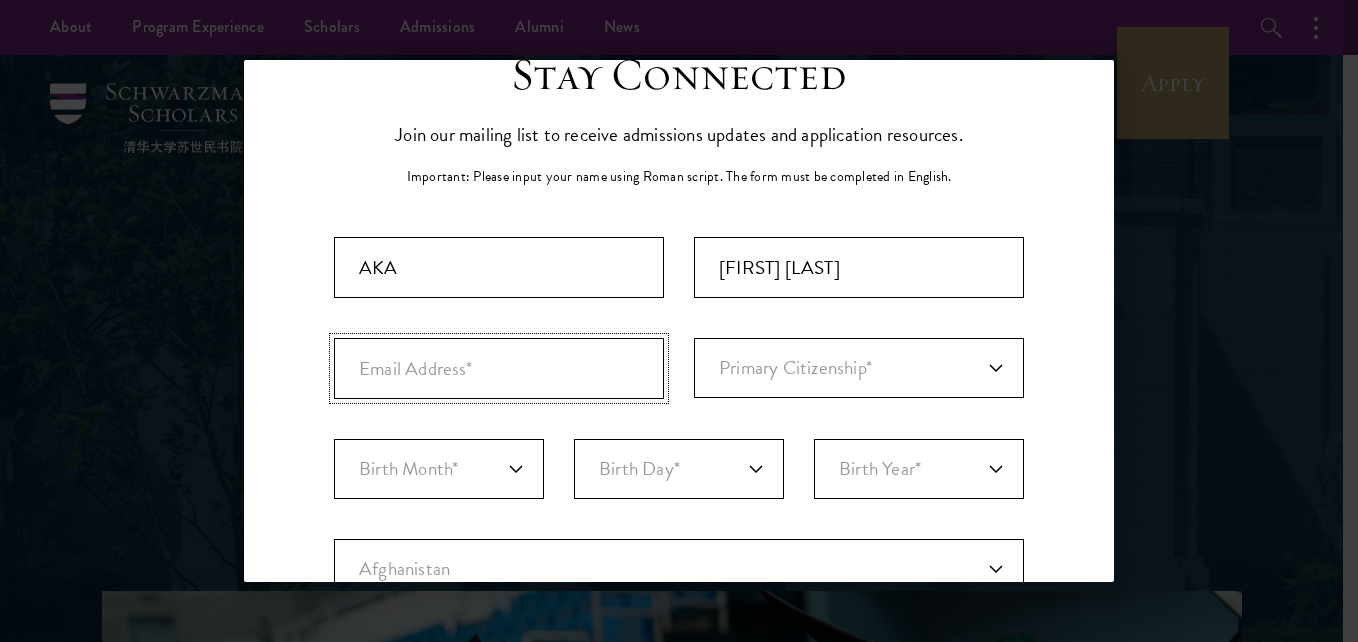 type on "akajeanclaude31@gmail.com" 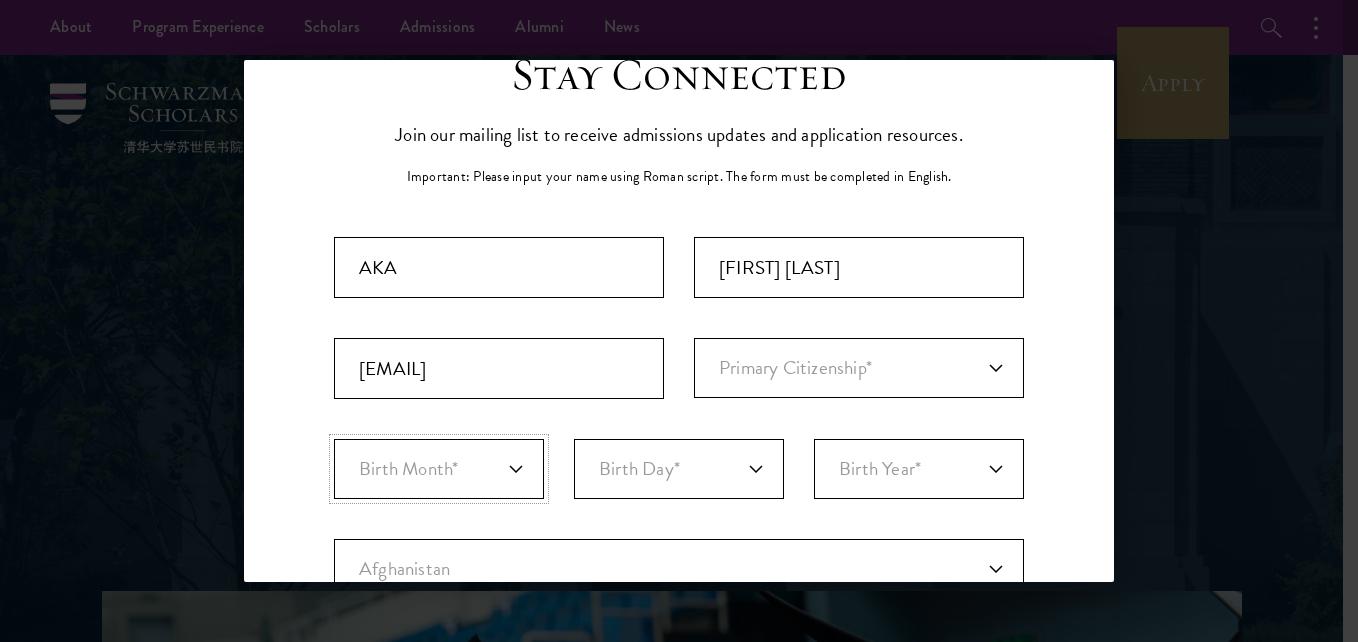 select on "10" 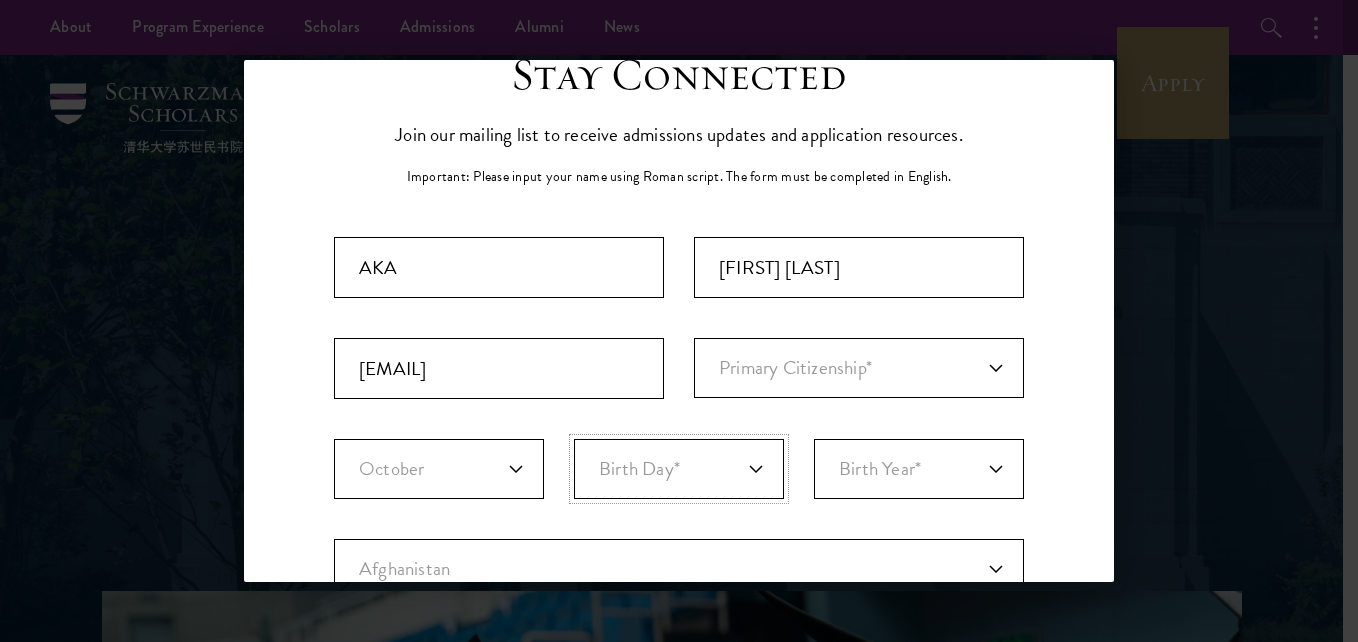 select on "26" 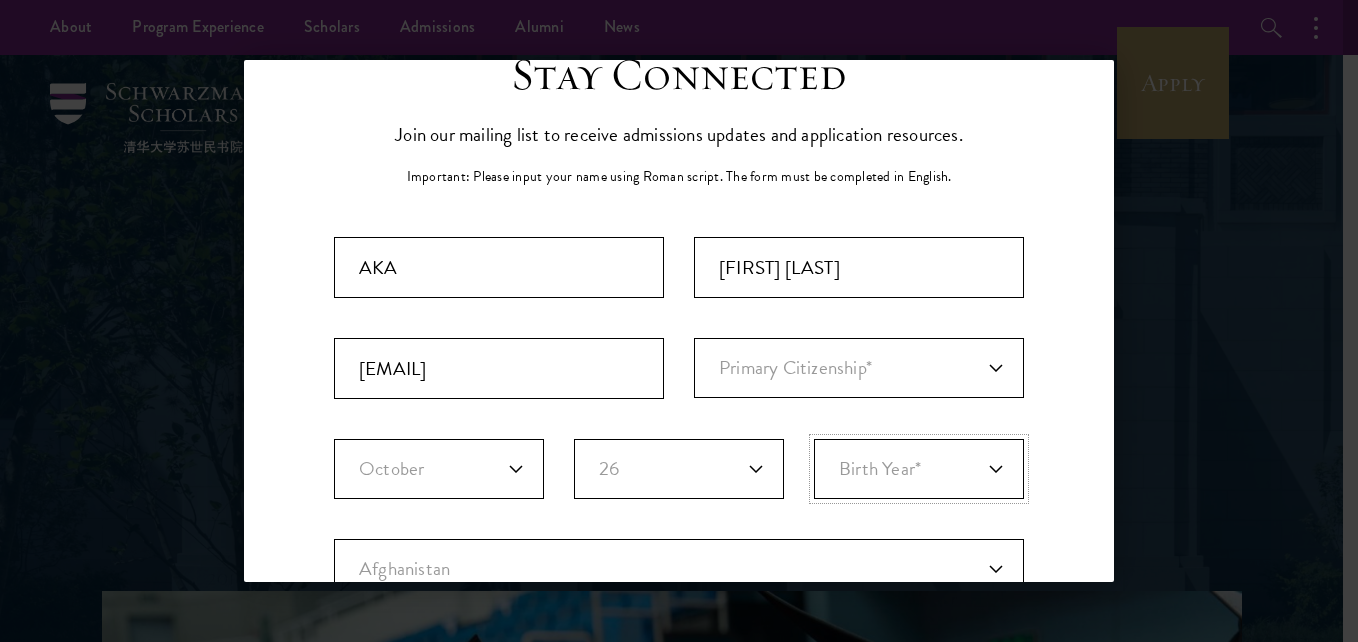 select on "2001" 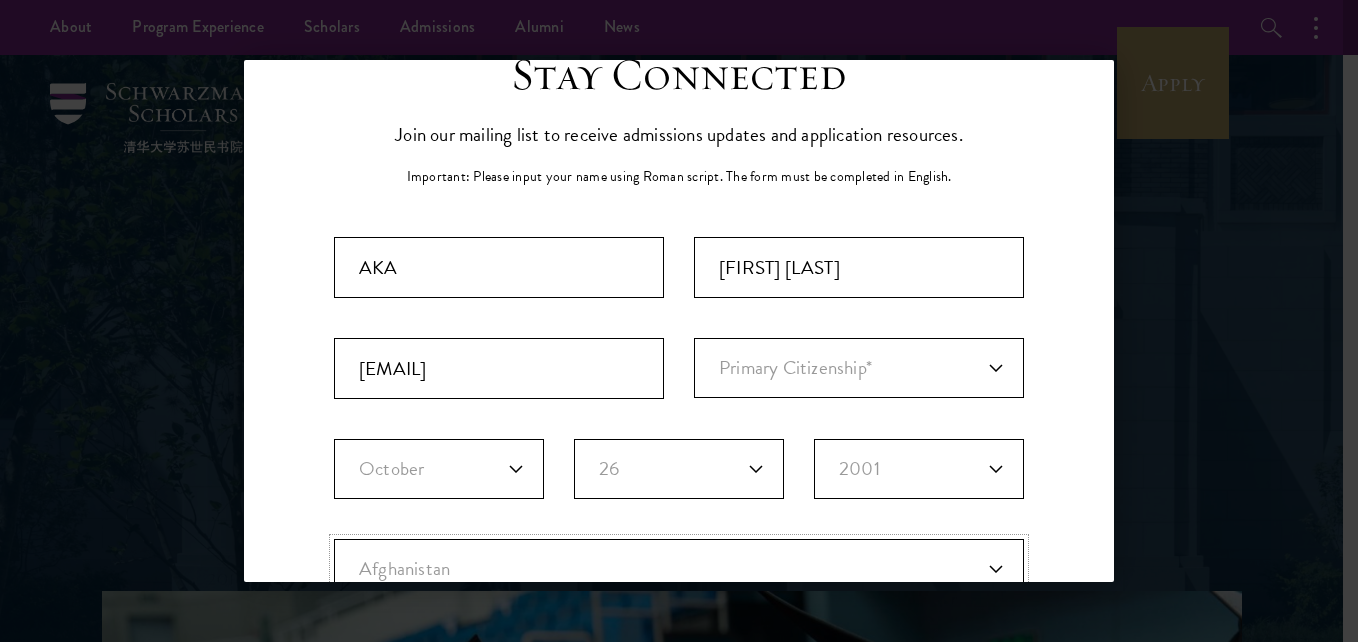 select on "GH" 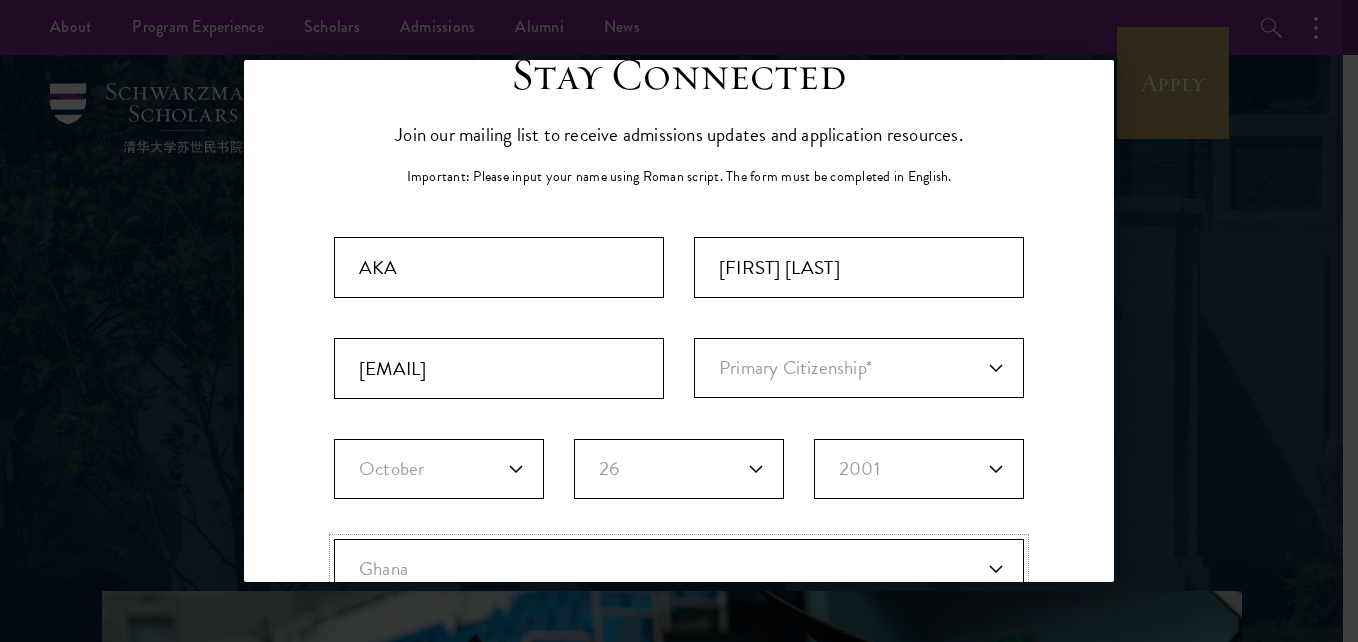 type on "[CITY]" 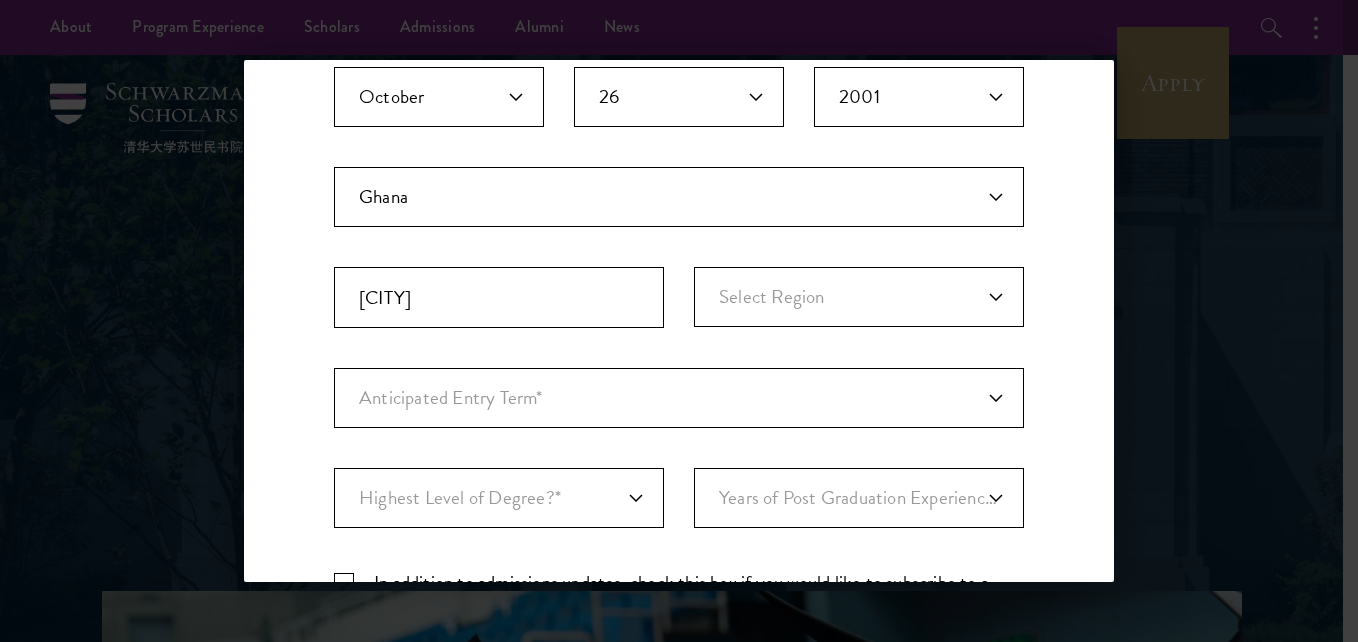 scroll, scrollTop: 451, scrollLeft: 0, axis: vertical 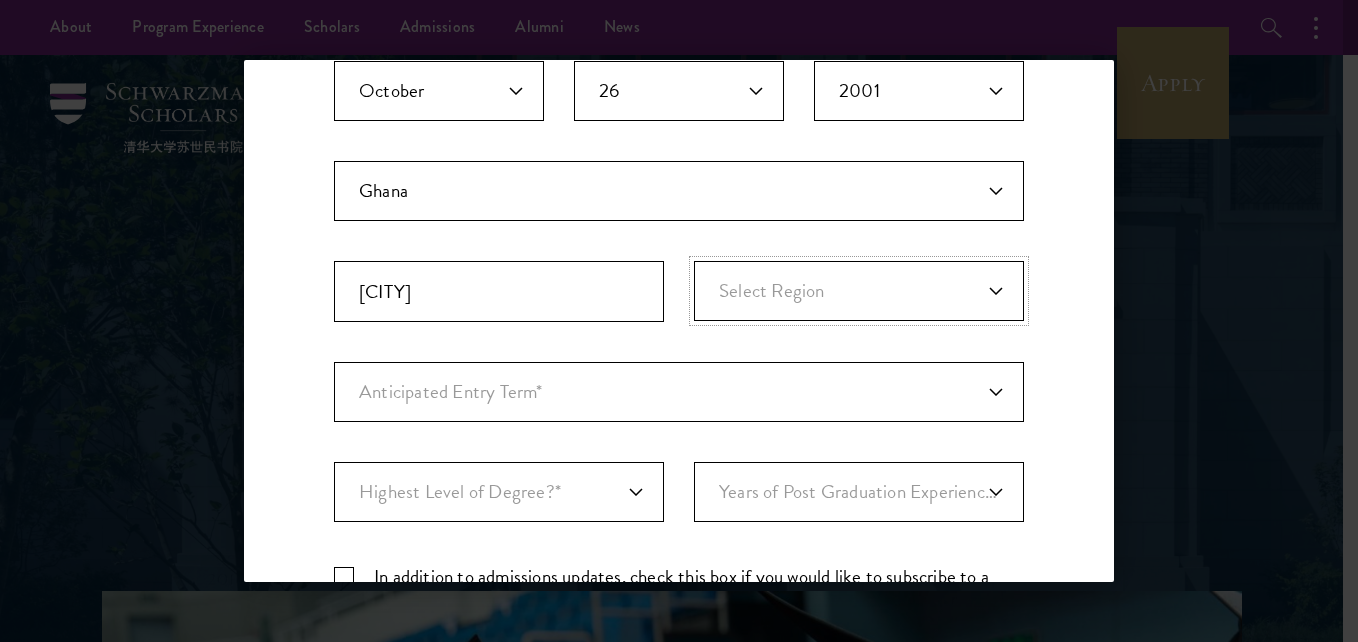 click on "Select Region Ashanti Brong-Ahafo Central Eastern Greater Accra Northern Upper East Upper West Volta Western" at bounding box center [859, 291] 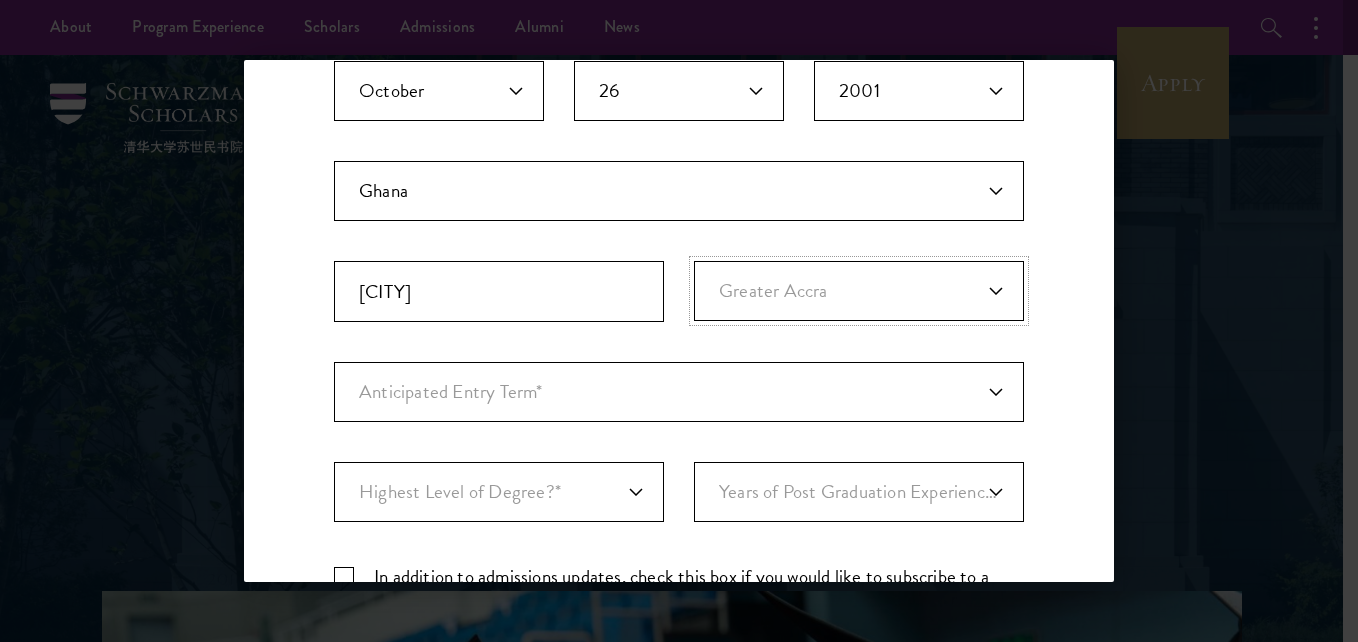 click on "Select Region Ashanti Brong-Ahafo Central Eastern Greater Accra Northern Upper East Upper West Volta Western" at bounding box center [859, 291] 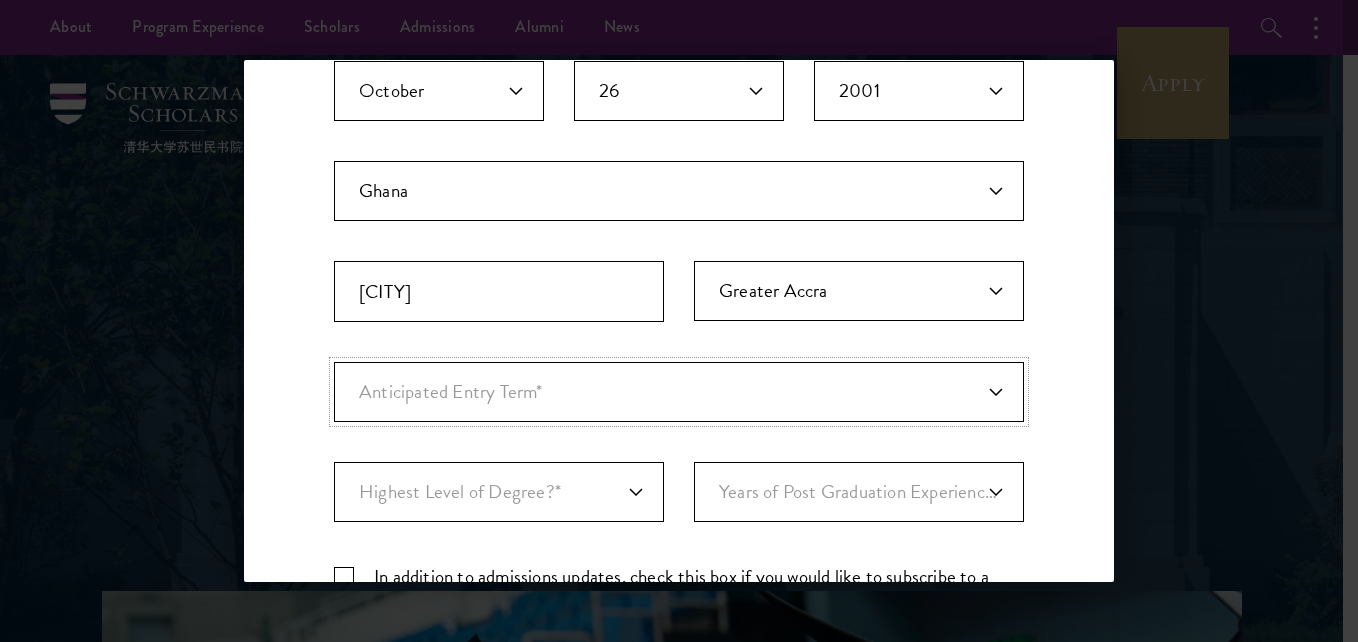 click on "Anticipated Entry Term* August 2026 (Application opens April 2025) Just Exploring" at bounding box center [679, 392] 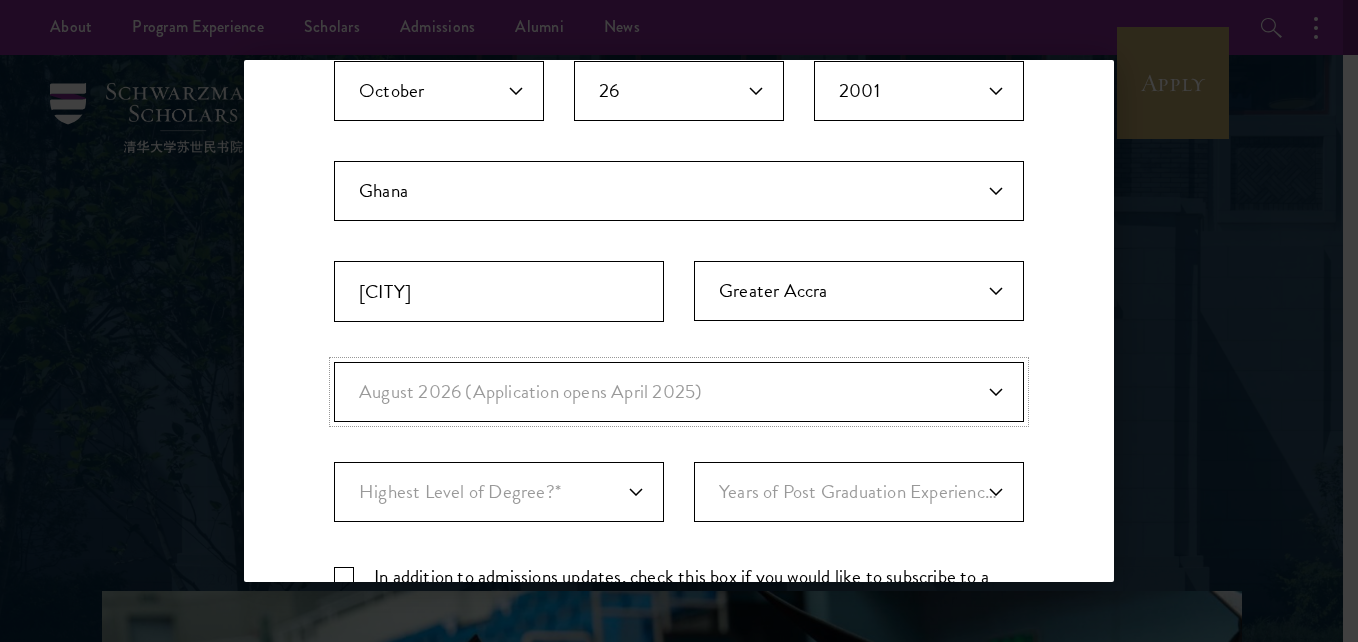 click on "Anticipated Entry Term* August 2026 (Application opens April 2025) Just Exploring" at bounding box center (679, 392) 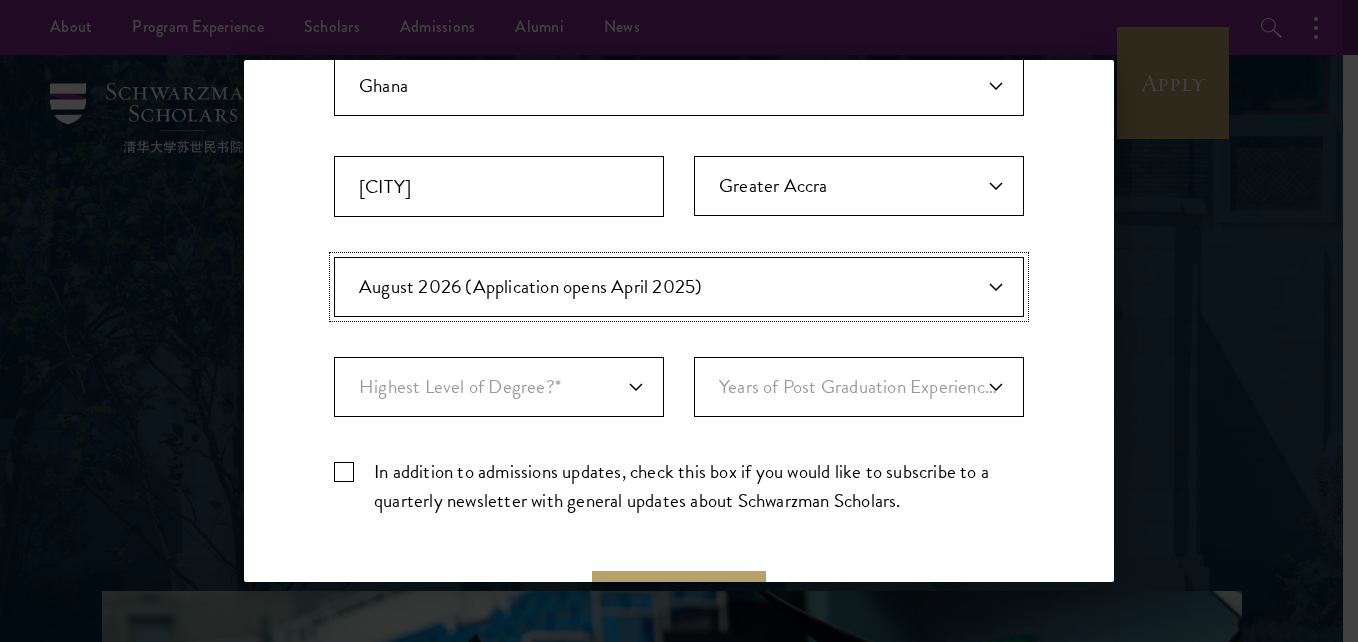 scroll, scrollTop: 559, scrollLeft: 0, axis: vertical 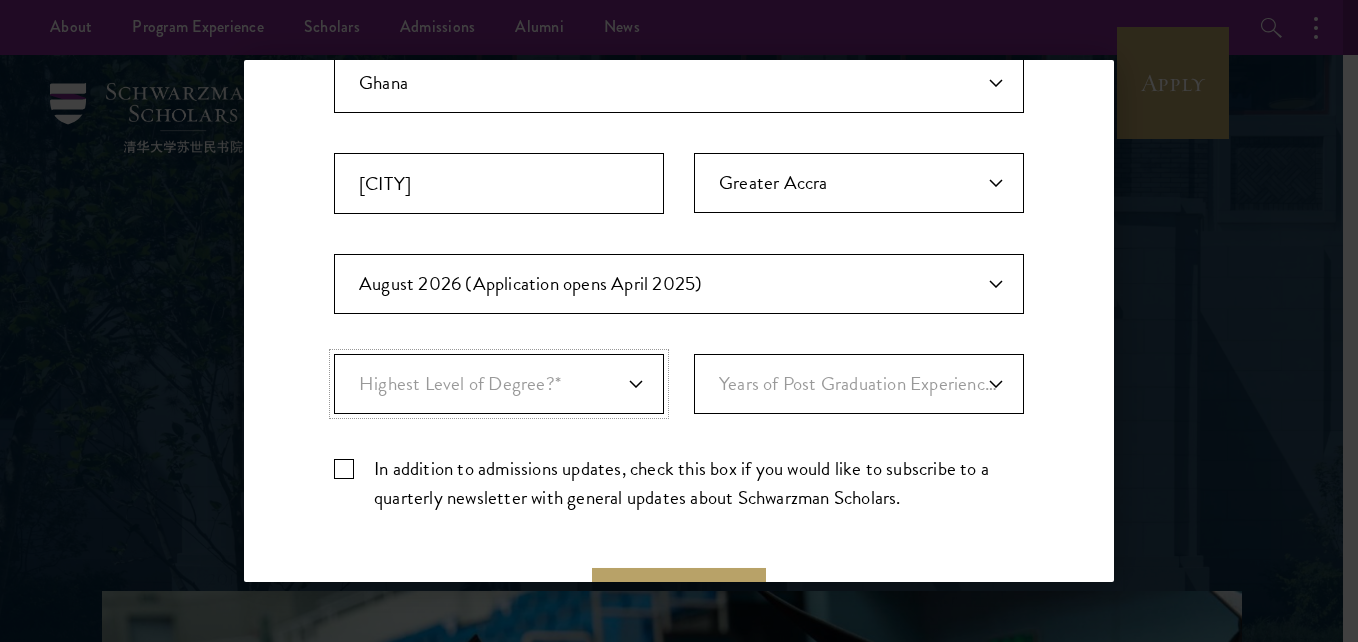 click on "Highest Level of Degree?* PHD Bachelor's Master's Current Undergraduate Student" at bounding box center (499, 384) 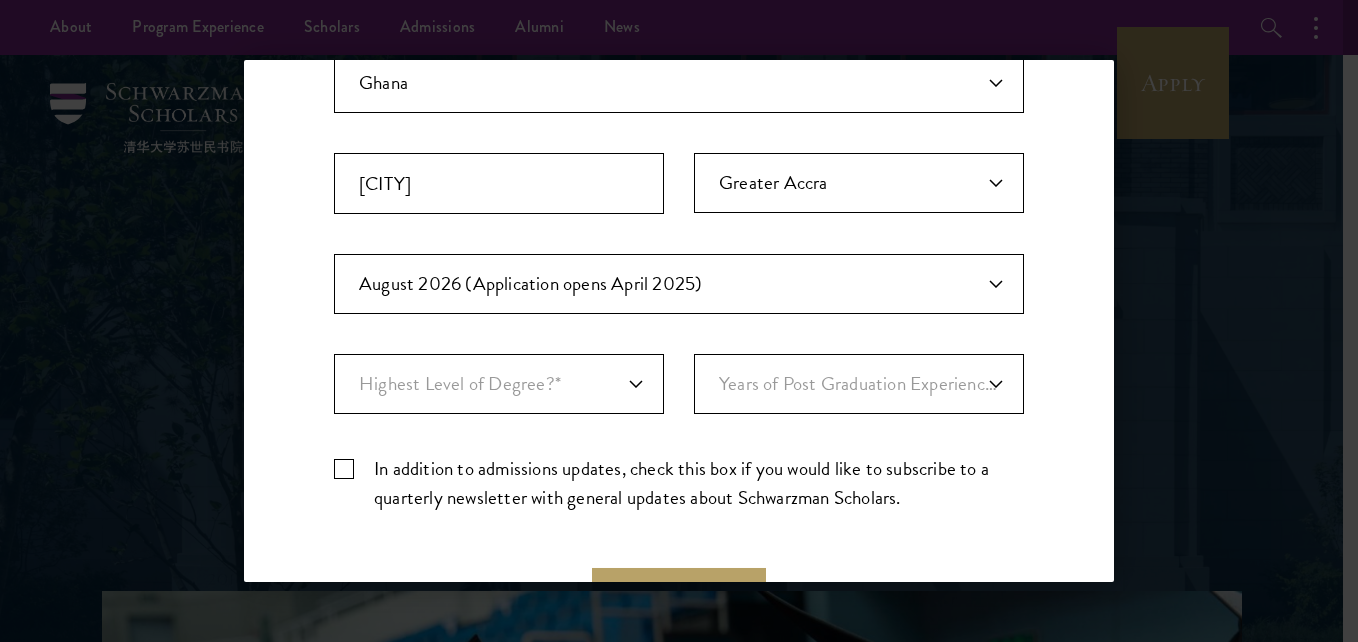 click on "Stay Connected
Please select what best describes you:
Prospective Applicant
University Faculty/Staff
Press
Other
Stay Connected
Join our mailing list to receive updates with news about the program, Scholars, and our broader community.
First Name* * Last Name* * Title * Organization * City* * Select Country* * Select Country* Afghanistan Aland Islands Albania Algeria American Samoa Andorra Angola Anguilla Antigua and Barbuda Argentina Armenia Aruba Austral Islands Australia Austria Azerbaijan Bahamas Bahrain Bangladesh Barbados Belarus Belgium Belize Benin Bermuda Bhutan Bolivia Bonaire, Sint Eustatius and Saba Bosnia and Herzegovina Botswana Brazil British Virgin Islands Brunei Bulgaria Burkina Faso Burundi Cambodia Cameroon Canada Canary Islands Cape Verde Cayman Islands Central African Republic Chad Chile Cuba" at bounding box center (679, 128) 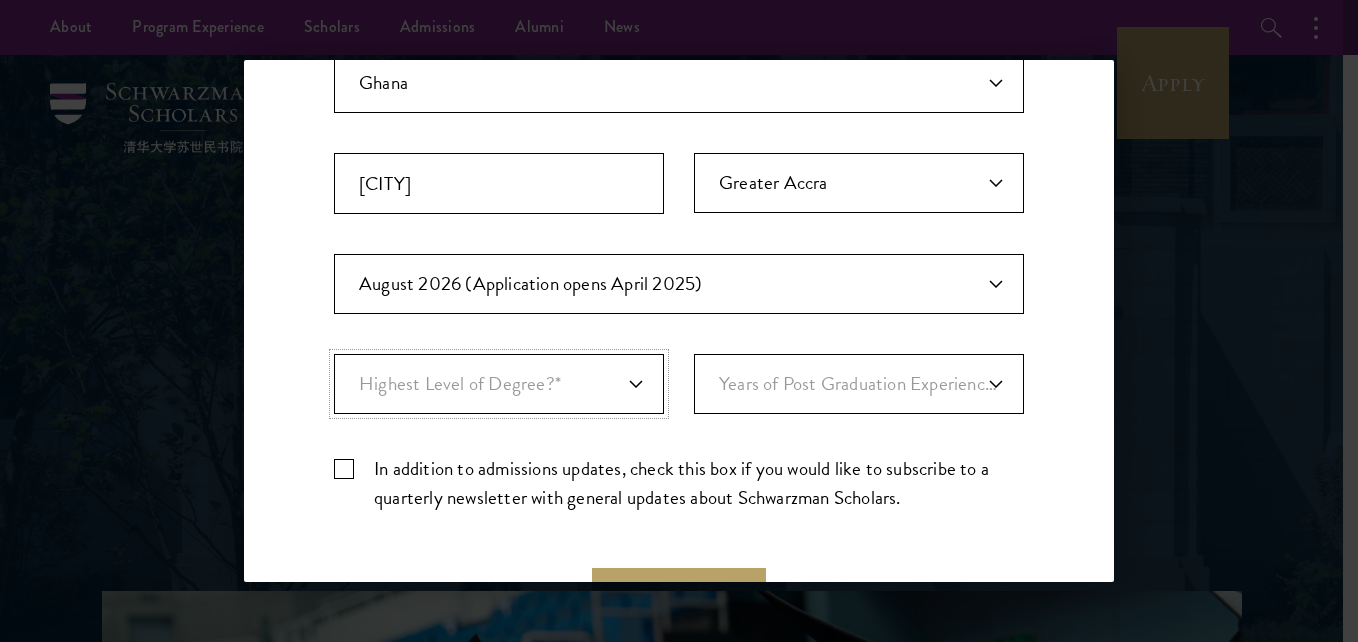 click on "Highest Level of Degree?* PHD Bachelor's Master's Current Undergraduate Student" at bounding box center (499, 384) 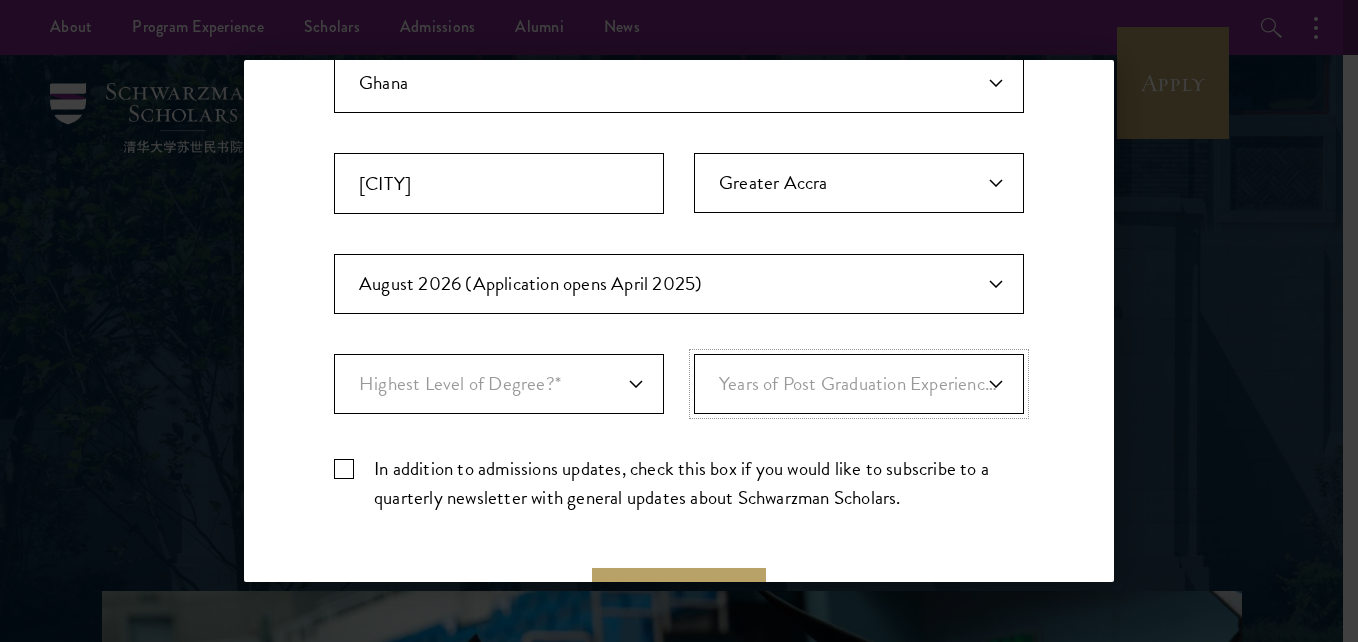 click on "Years of Post Graduation Experience?* 1 2 3 4 5 6 7 8 9 10" at bounding box center (859, 384) 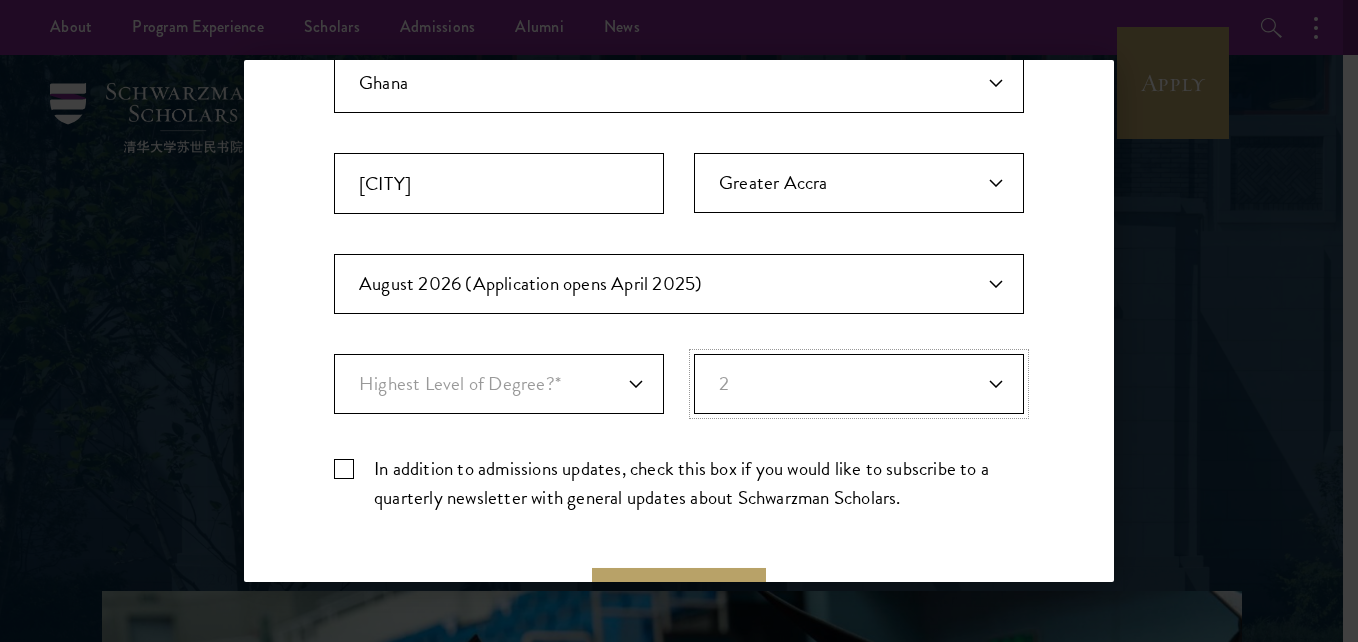 click on "Years of Post Graduation Experience?* 1 2 3 4 5 6 7 8 9 10" at bounding box center (859, 384) 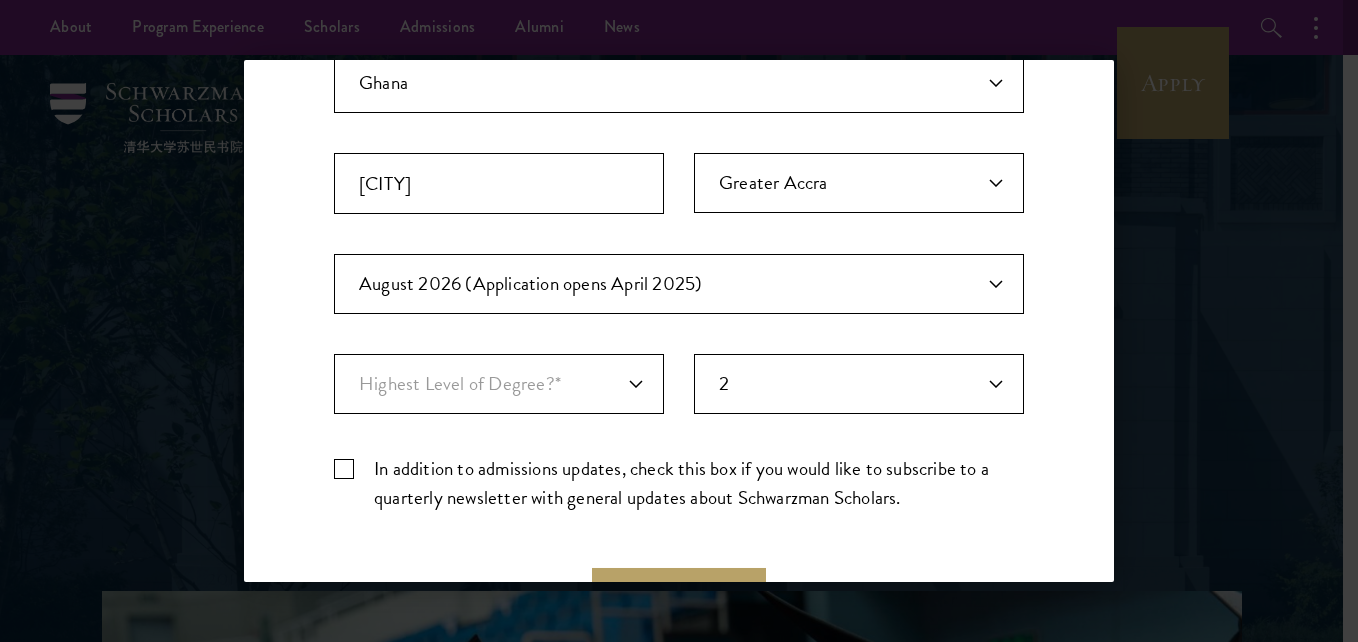 click on "In addition to admissions updates, check this box if you would like to subscribe to a quarterly newsletter with general updates about Schwarzman Scholars." at bounding box center [679, 483] 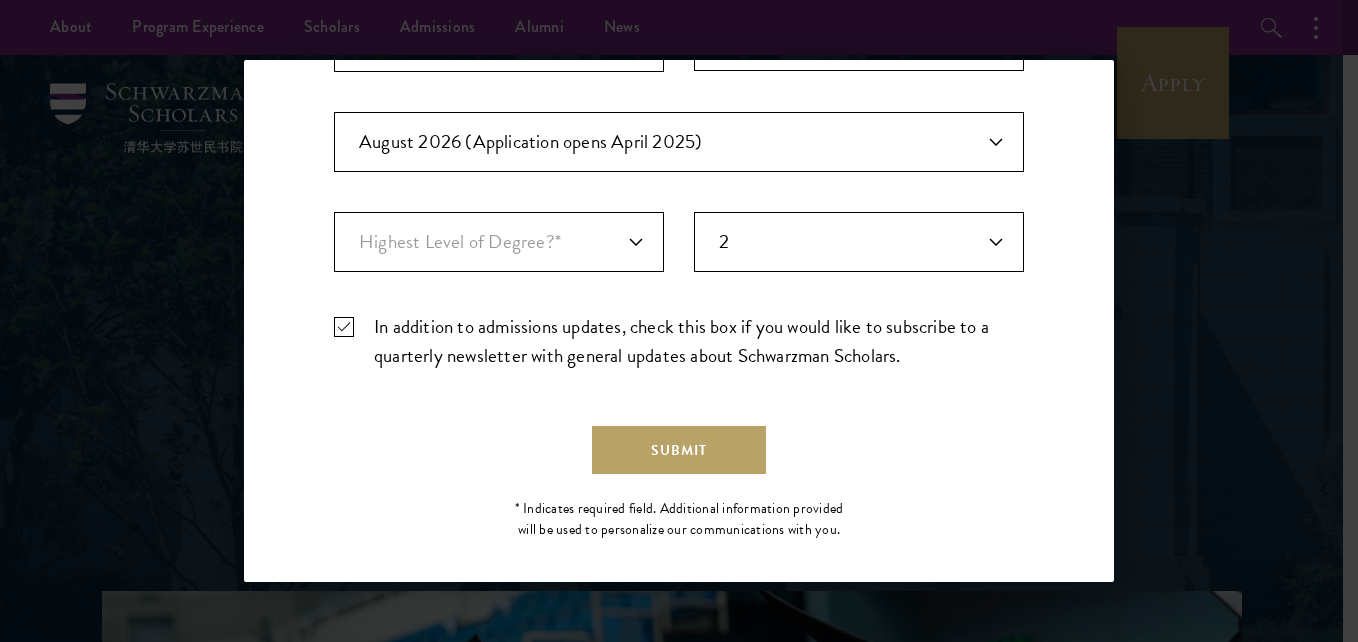 scroll, scrollTop: 706, scrollLeft: 0, axis: vertical 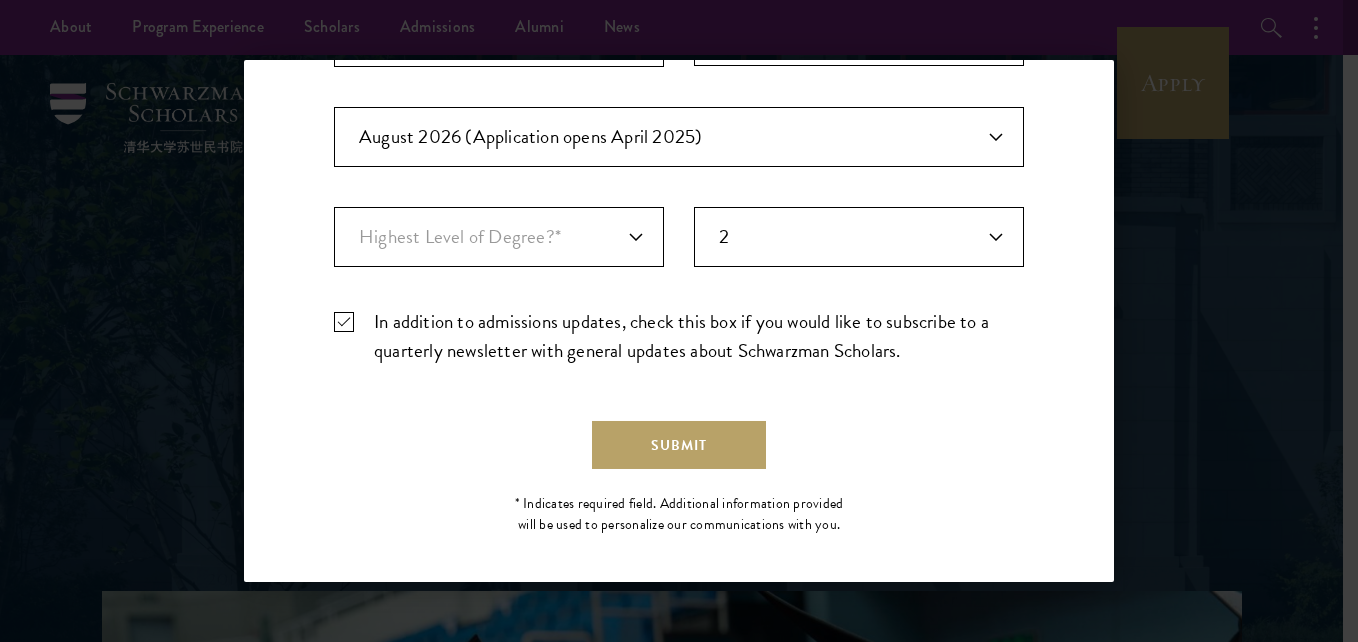 click on "Important: The form must be completed in English. AKA KADJO JEAN-CLAUDE akajeanclaude31@gmail.com Primary Citizenship* Afghanistan Aland Islands Albania Algeria Andorra Angola Anguilla Antigua and Barbuda Argentina Armenia Aruba Ashmore and Cartier Islands Australia Austria Azerbaijan Bahamas, The Bahrain Bangladesh Barbados Bassas Da India Belarus Belgium Belize Benin Bermuda Bhutan Bolivia Bonaire, Sint Eustatius, and Saba Bosnia and Herzegovina Botswana Bouvet Island Brazil British Indian Ocean Territory British Virgin Islands Brunei Bulgaria Burkina Faso Burundi Cambodia Cameroon Canada Cape Verde Cayman Islands Central African Republic Chad Chile Christmas Island Clipperton Island Cocos Islands (Keeling Islands) Colombia Comoros Congo (Brazzaville) Congo (Kinshasa) Cook Islands Coral Sea Islands Costa Rica Cote D'Ivoire Croatia Cuba Curacao Cyprus Czech Republic Denmark Djibouti Dominica Dominican Republic Ecuador Egypt El Salvador Equatorial Guinea Eritrea Estonia Ethiopia Europa Island Faroe Islands 1" at bounding box center (679, 36) 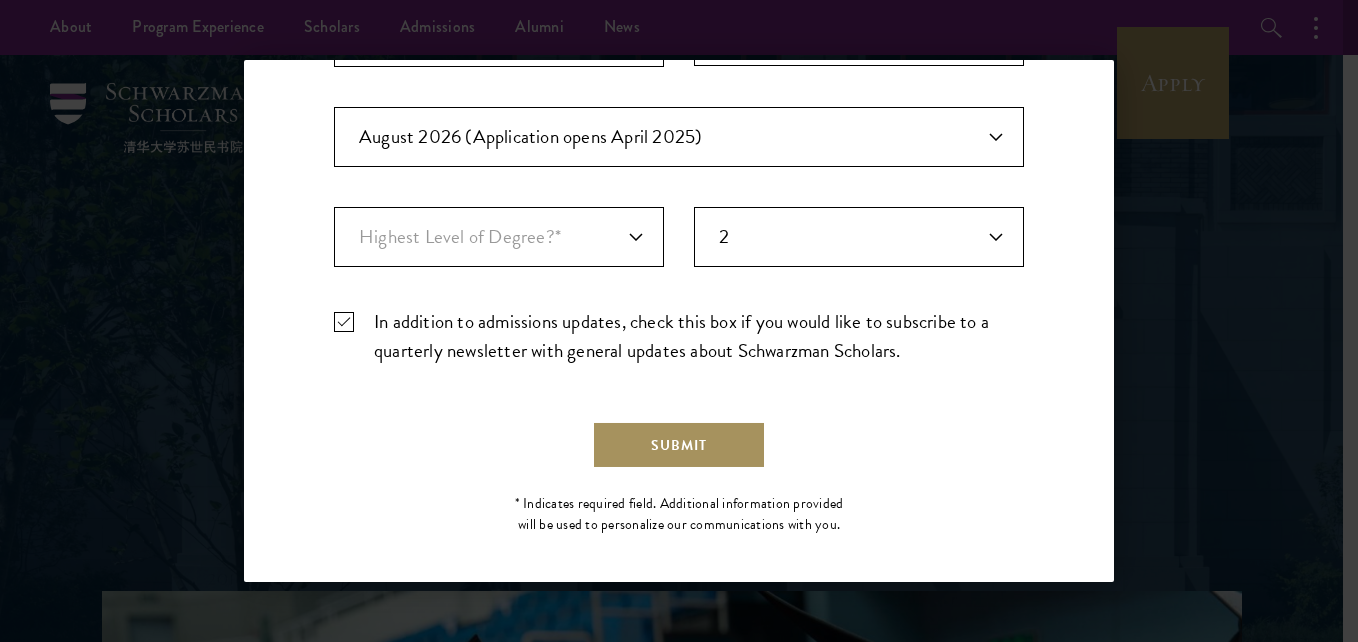 click on "Submit" at bounding box center [679, 445] 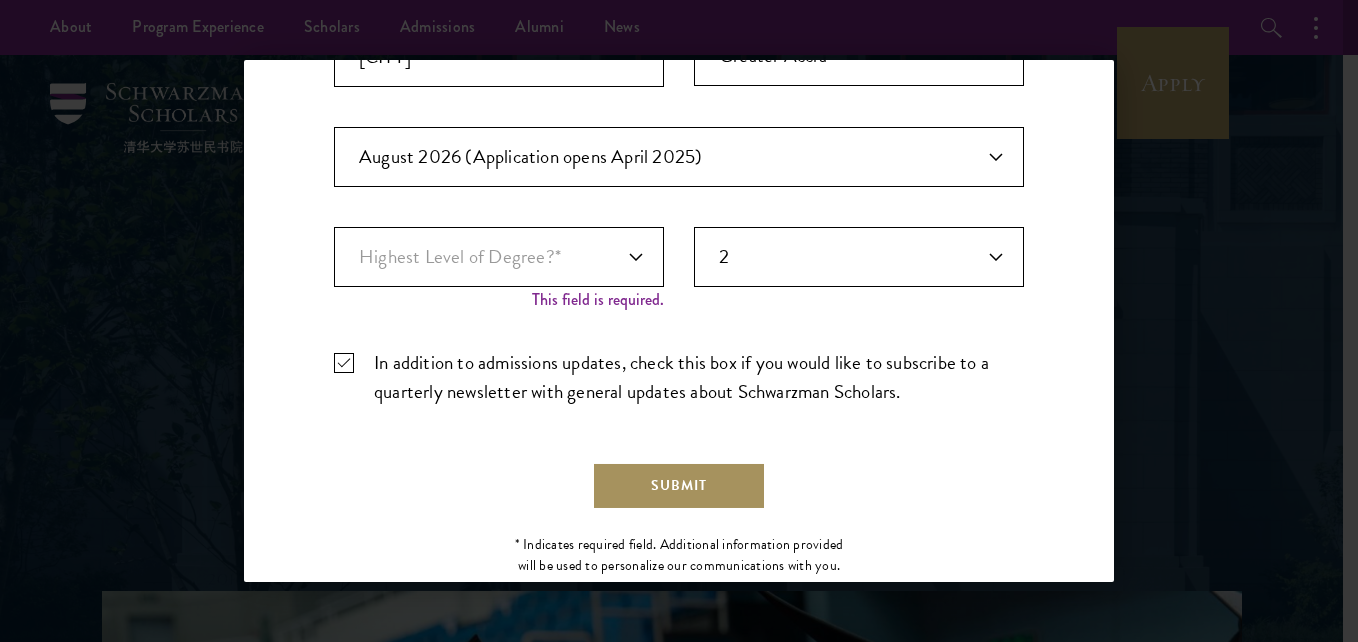 scroll, scrollTop: 726, scrollLeft: 0, axis: vertical 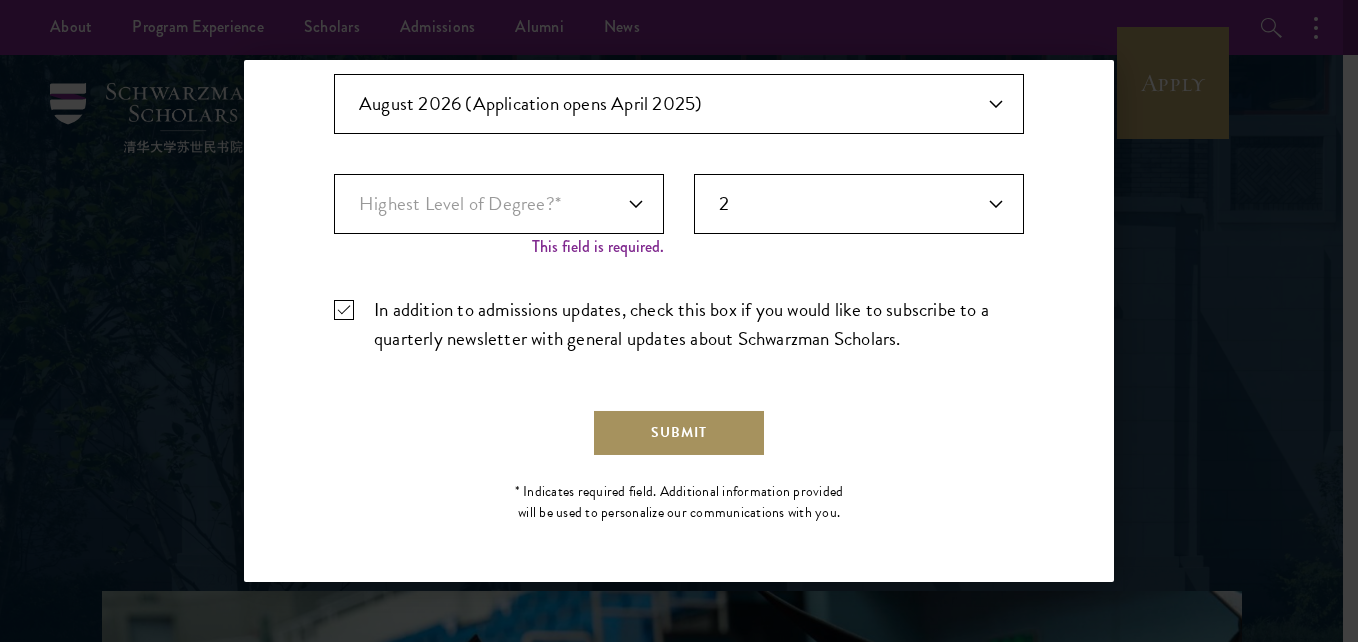 click on "Stay Connected
Join our mailing list to receive admissions updates and application resources.
Important: Please input your name using Roman script. The form must be completed in English.
Important: The form must be completed in English. AKA KADJO JEAN-CLAUDE akajeanclaude31@gmail.com Primary Citizenship* Afghanistan Aland Islands Albania Algeria Andorra Angola Anguilla Antigua and Barbuda Argentina Armenia Aruba Ashmore and Cartier Islands Australia Austria Azerbaijan Bahamas, The Bahrain Bangladesh Barbados Bassas Da India Belarus Belgium Belize Benin Bermuda Bhutan Bolivia Bonaire, Sint Eustatius, and Saba Bosnia and Herzegovina Botswana Bouvet Island Brazil British Indian Ocean Territory British Virgin Islands Brunei Bulgaria Burkina Faso Burundi Cambodia Cameroon Canada Cape Verde Cayman Islands Central African Republic Chad Chile Christmas Island Clipperton Island Cocos Islands (Keeling Islands) Colombia Comoros Congo (Brazzaville) Cook Islands" at bounding box center [679, -51] 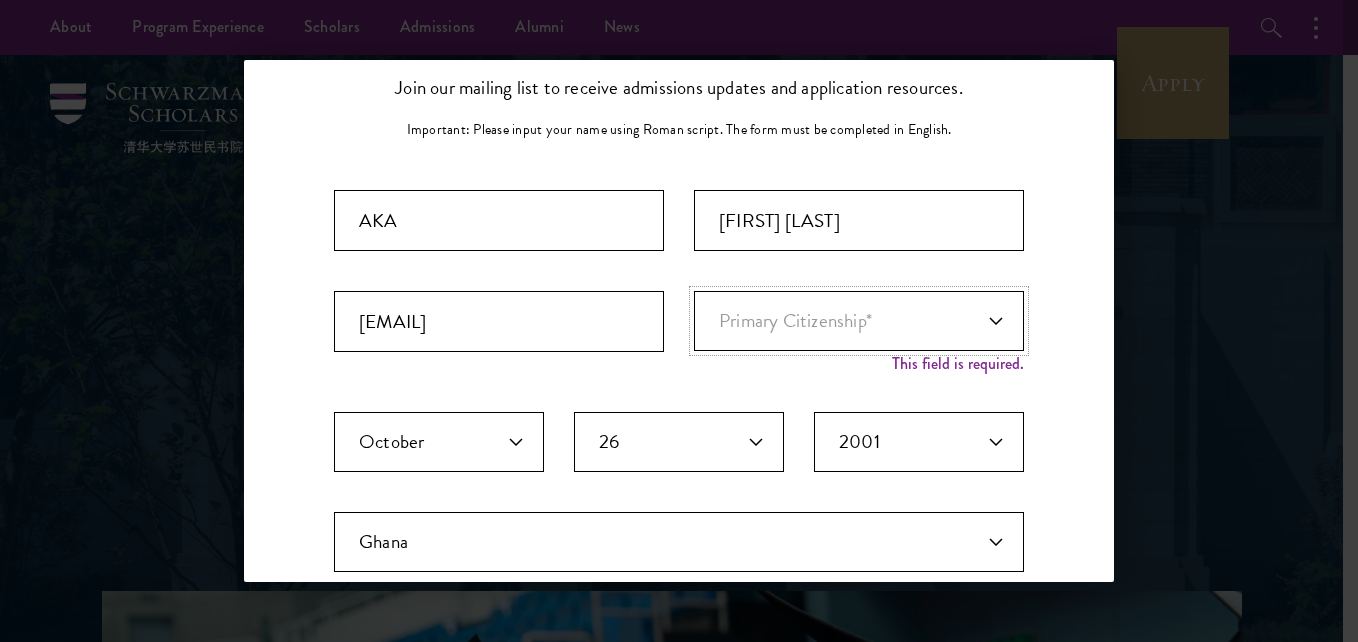 click on "Primary Citizenship* Afghanistan Aland Islands Albania Algeria Andorra Angola Anguilla Antigua and Barbuda Argentina Armenia Aruba Ashmore and Cartier Islands Australia Austria Azerbaijan Bahamas, The Bahrain Bangladesh Barbados Bassas Da India Belarus Belgium Belize Benin Bermuda Bhutan Bolivia Bonaire, Sint Eustatius, and Saba Bosnia and Herzegovina Botswana Bouvet Island Brazil British Indian Ocean Territory British Virgin Islands Brunei Bulgaria Burkina Faso Burundi Cambodia Cameroon Canada Cape Verde Cayman Islands Central African Republic Chad Chile Christmas Island Clipperton Island Cocos Islands (Keeling Islands) Colombia Comoros Congo (Brazzaville) Congo (Kinshasa) Cook Islands Coral Sea Islands Costa Rica Cote D'Ivoire Croatia Cuba Curacao Cyprus Czech Republic Denmark Djibouti Dominica Dominican Republic Ecuador Egypt El Salvador Equatorial Guinea Eritrea Estonia Ethiopia Europa Island Falkland Islands (Islas Malvinas) Faroe Islands Federated States of Micronesia Fiji Finland Foreign/Unknown France" at bounding box center [859, 321] 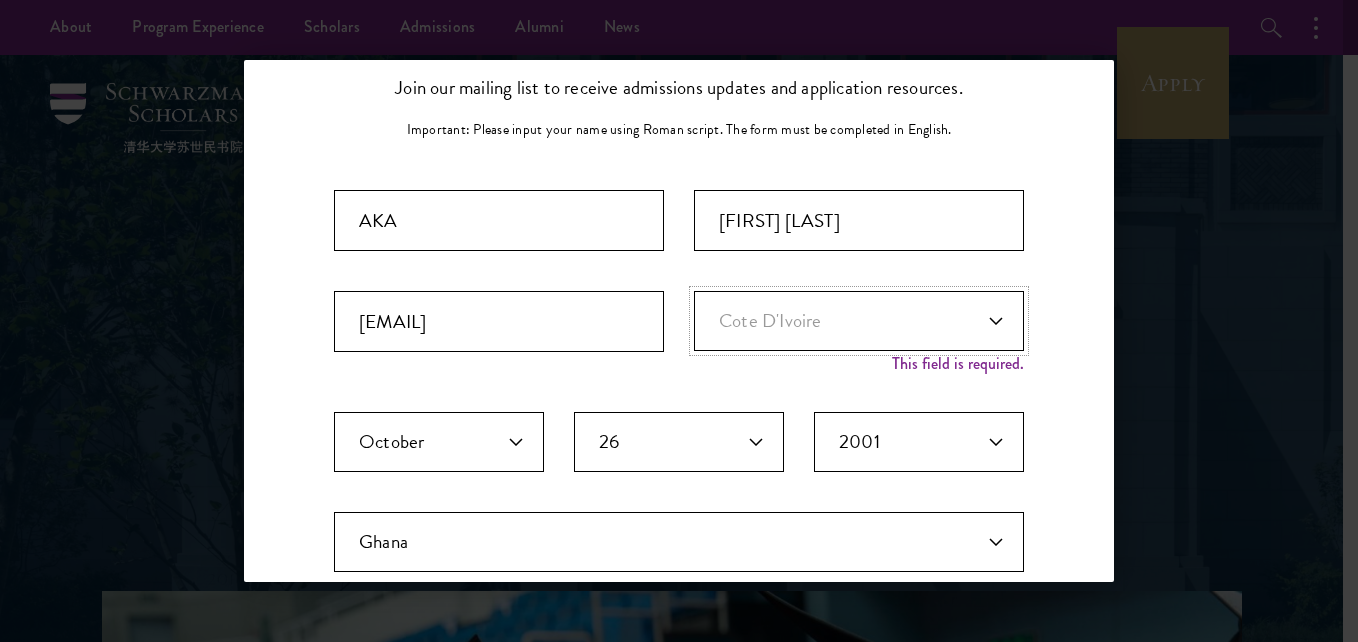 click on "Primary Citizenship* Afghanistan Aland Islands Albania Algeria Andorra Angola Anguilla Antigua and Barbuda Argentina Armenia Aruba Ashmore and Cartier Islands Australia Austria Azerbaijan Bahamas, The Bahrain Bangladesh Barbados Bassas Da India Belarus Belgium Belize Benin Bermuda Bhutan Bolivia Bonaire, Sint Eustatius, and Saba Bosnia and Herzegovina Botswana Bouvet Island Brazil British Indian Ocean Territory British Virgin Islands Brunei Bulgaria Burkina Faso Burundi Cambodia Cameroon Canada Cape Verde Cayman Islands Central African Republic Chad Chile Christmas Island Clipperton Island Cocos Islands (Keeling Islands) Colombia Comoros Congo (Brazzaville) Congo (Kinshasa) Cook Islands Coral Sea Islands Costa Rica Cote D'Ivoire Croatia Cuba Curacao Cyprus Czech Republic Denmark Djibouti Dominica Dominican Republic Ecuador Egypt El Salvador Equatorial Guinea Eritrea Estonia Ethiopia Europa Island Falkland Islands (Islas Malvinas) Faroe Islands Federated States of Micronesia Fiji Finland Foreign/Unknown France" at bounding box center [859, 321] 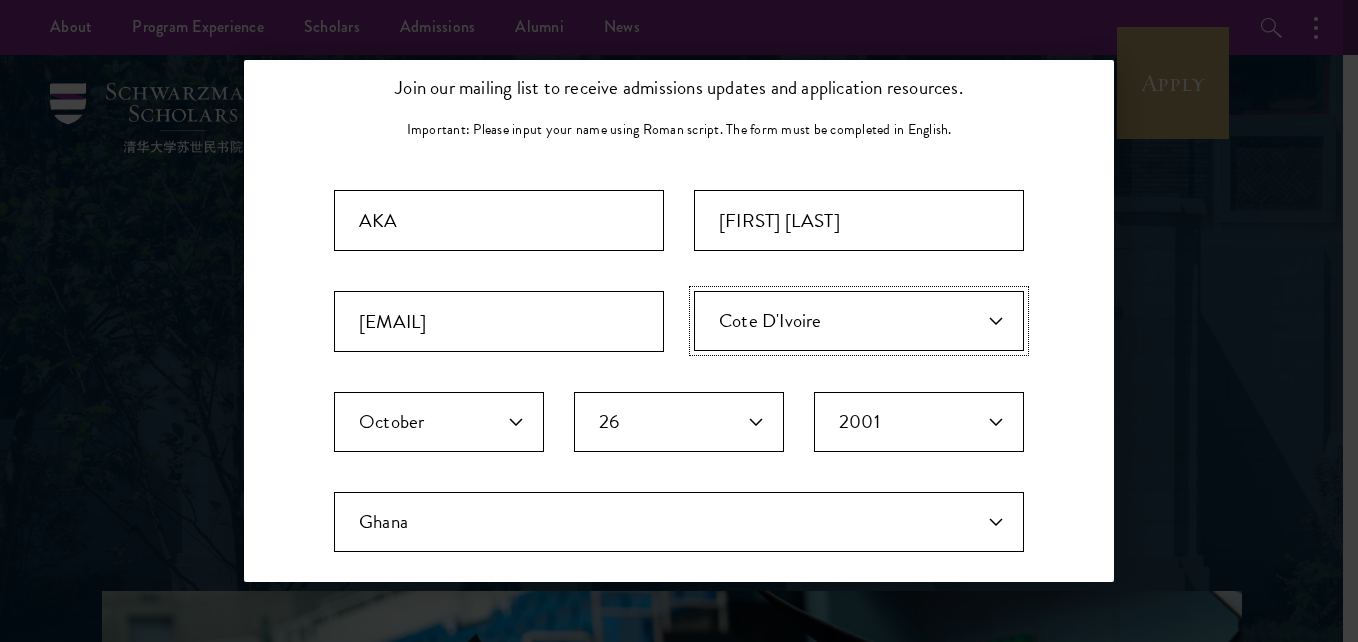 scroll, scrollTop: 739, scrollLeft: 0, axis: vertical 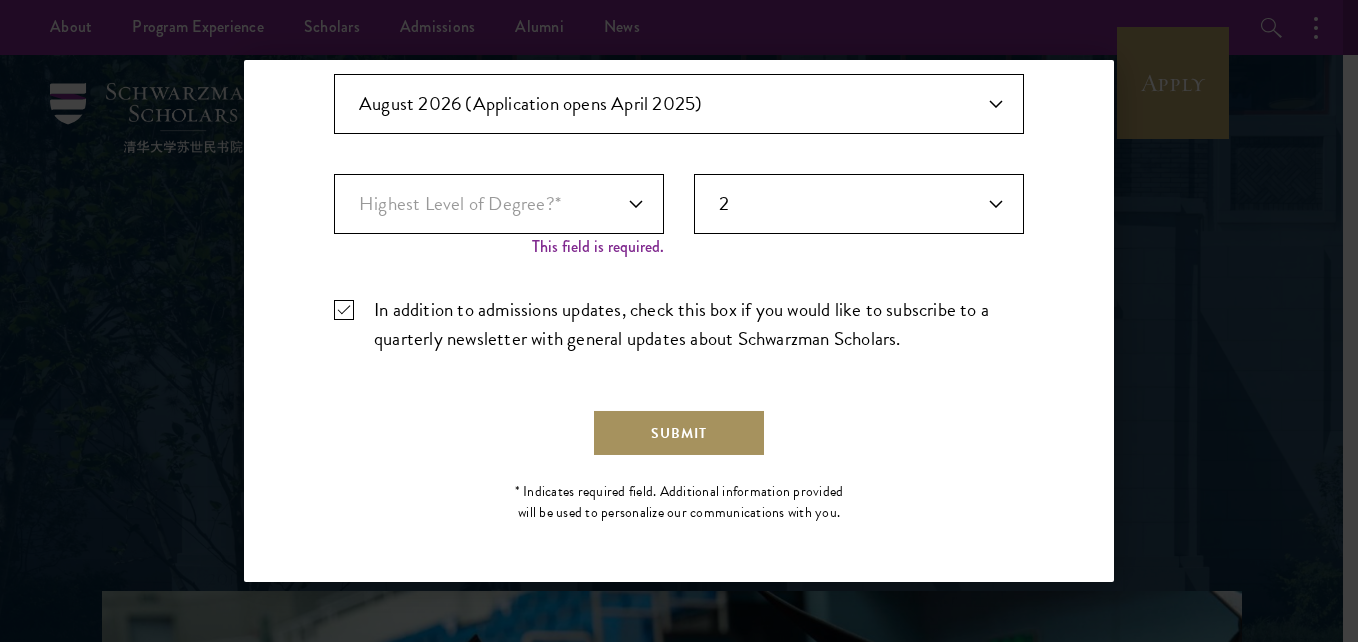 click on "Submit" at bounding box center [679, 433] 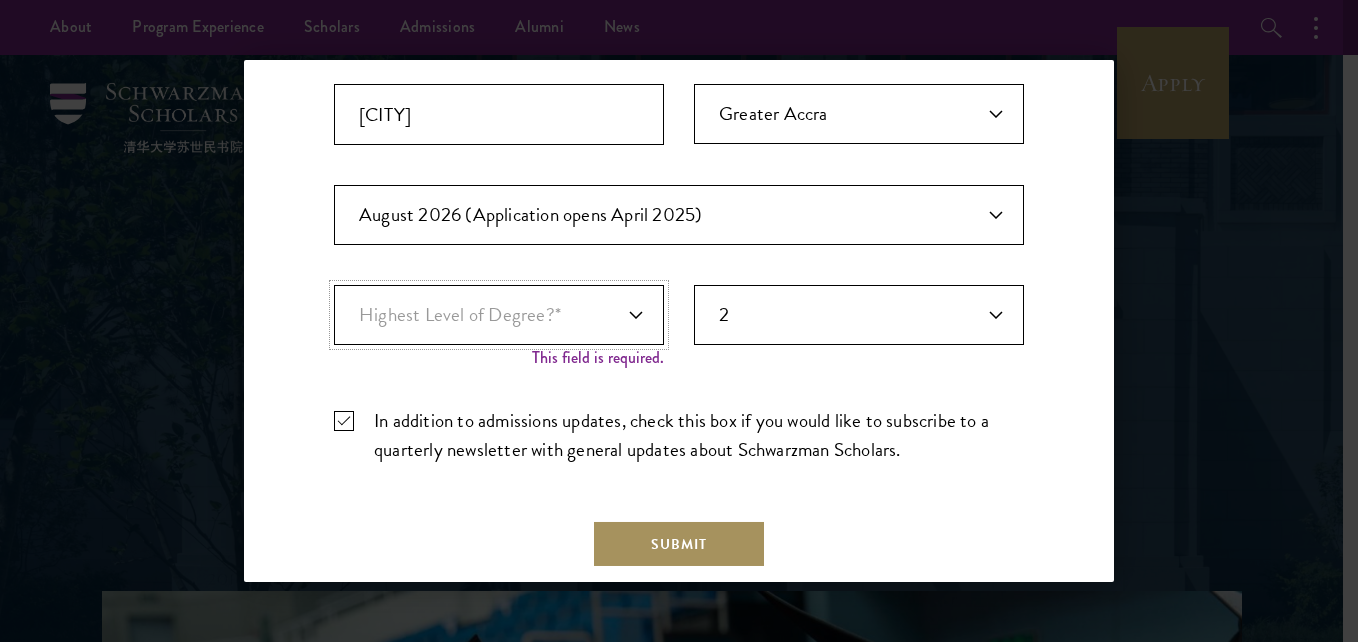 scroll, scrollTop: 739, scrollLeft: 0, axis: vertical 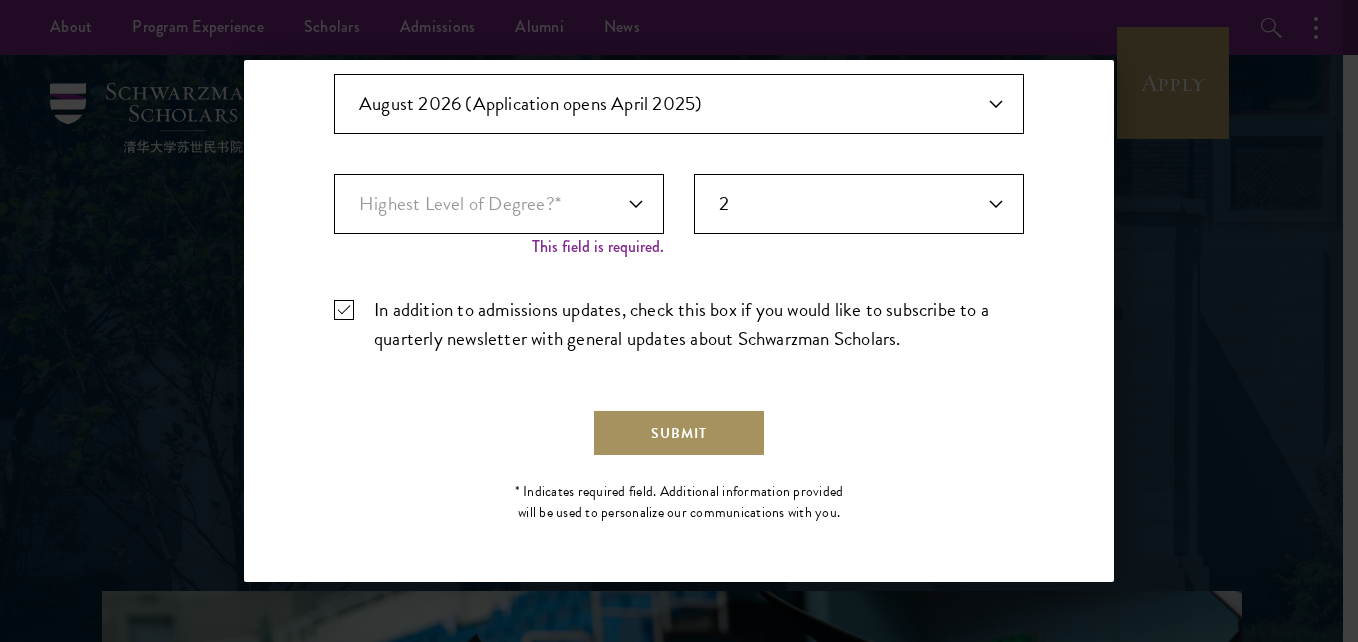 click on "Submit" at bounding box center [679, 433] 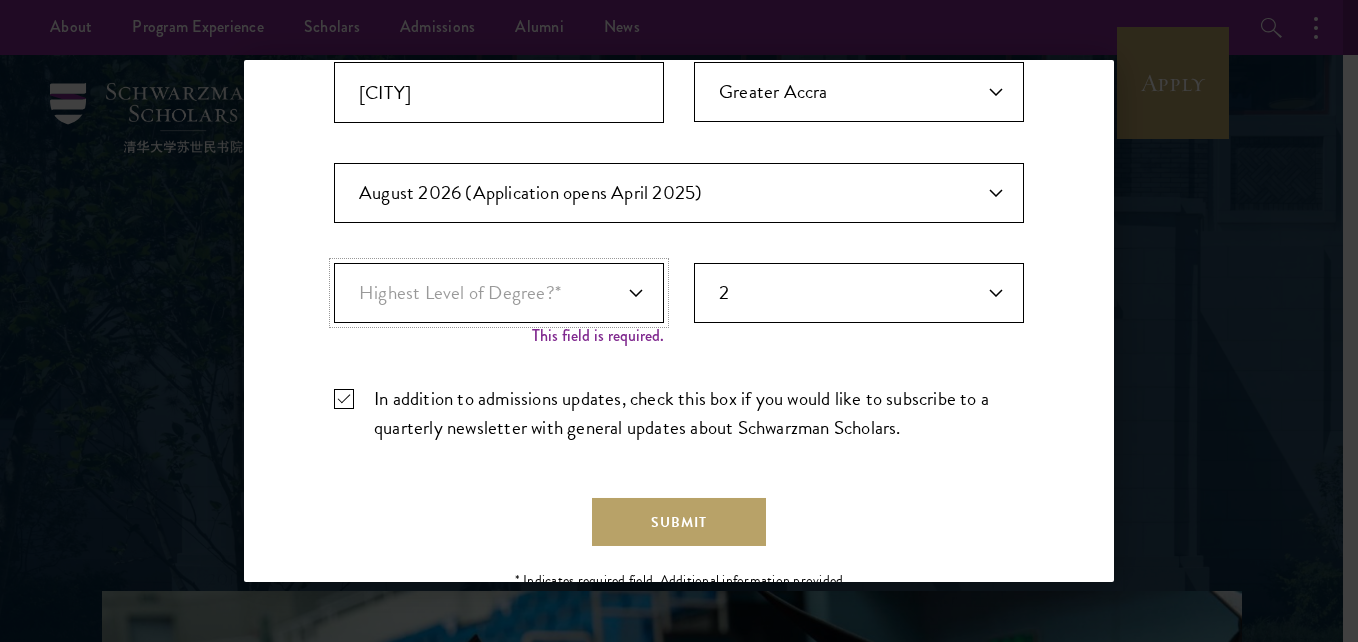 scroll, scrollTop: 649, scrollLeft: 0, axis: vertical 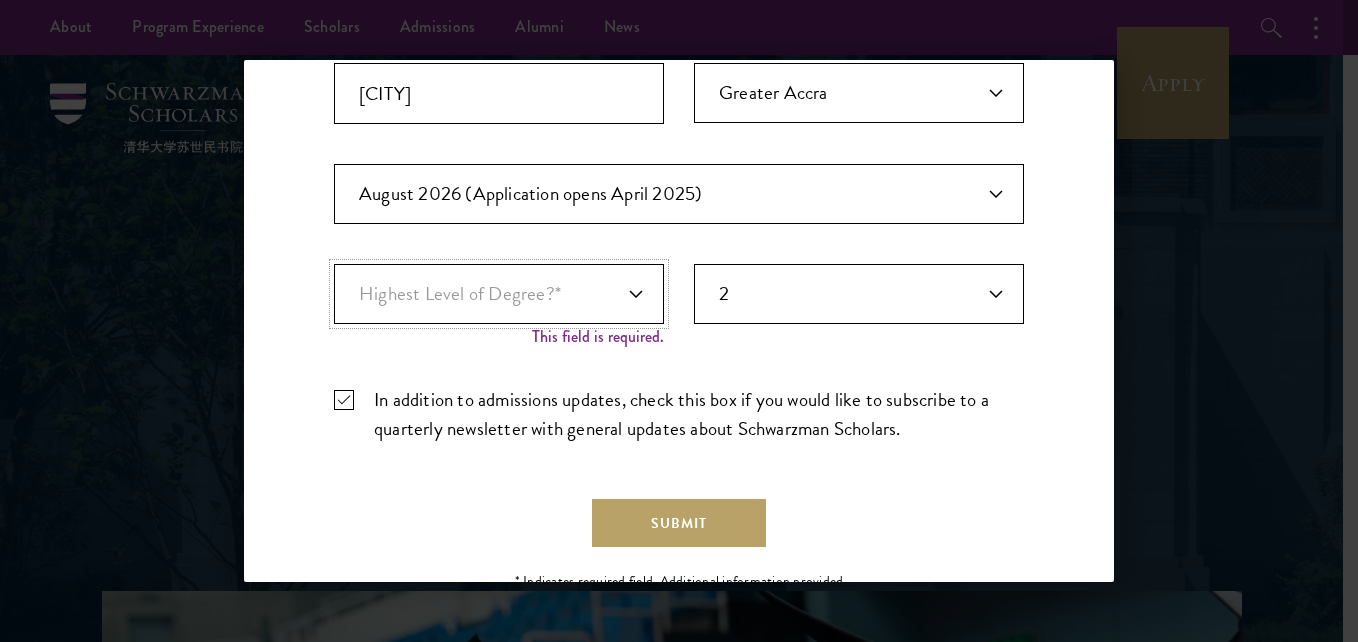 click on "Highest Level of Degree?* PHD Bachelor's Master's Current Undergraduate Student" at bounding box center (499, 294) 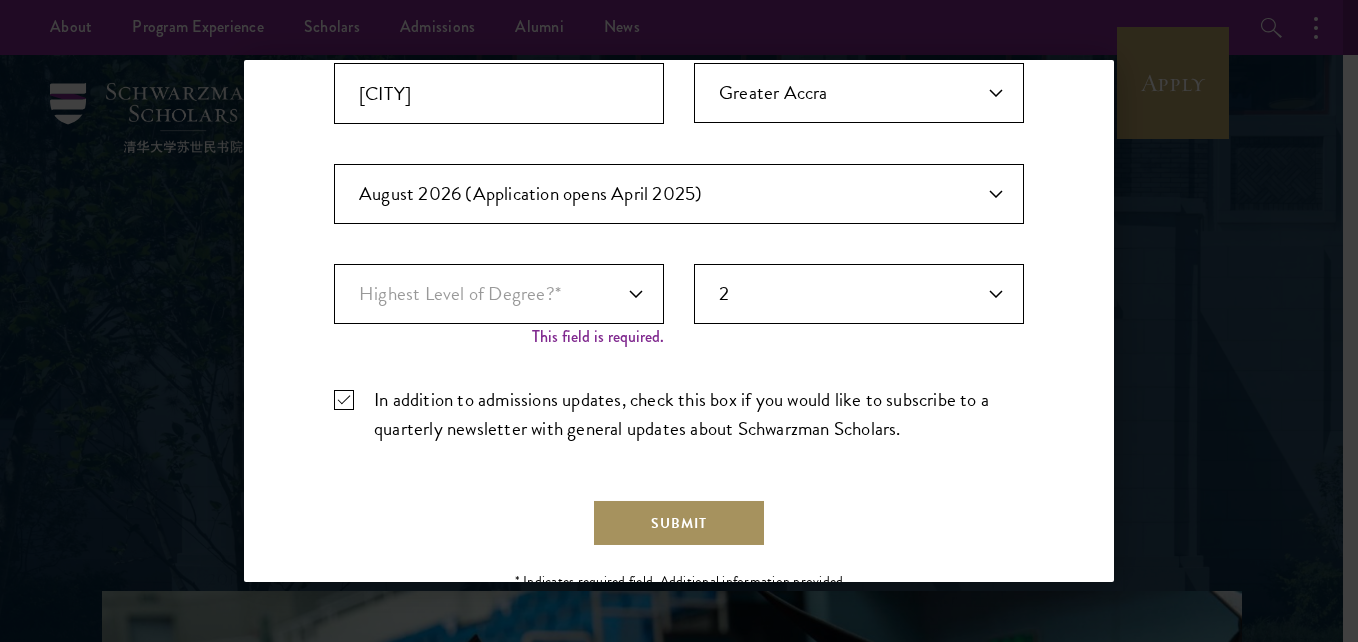 click on "Submit" at bounding box center [679, 523] 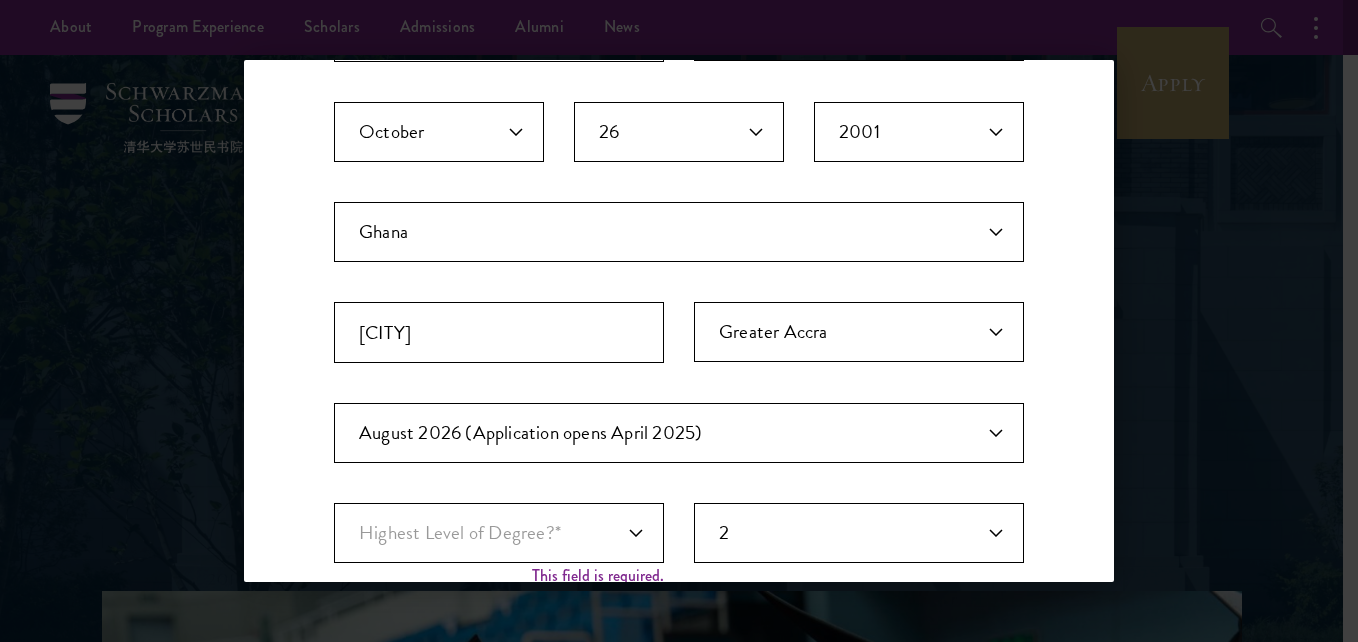 scroll, scrollTop: 739, scrollLeft: 0, axis: vertical 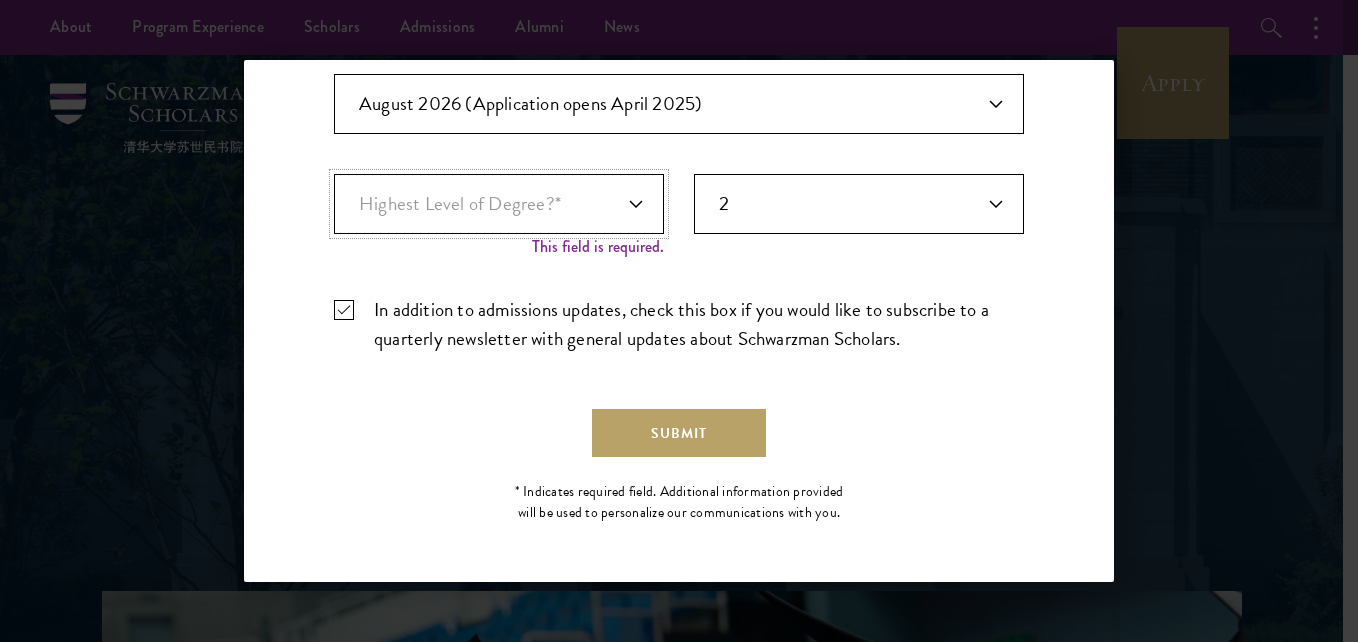 click on "Highest Level of Degree?* PHD Bachelor's Master's Current Undergraduate Student" at bounding box center (499, 204) 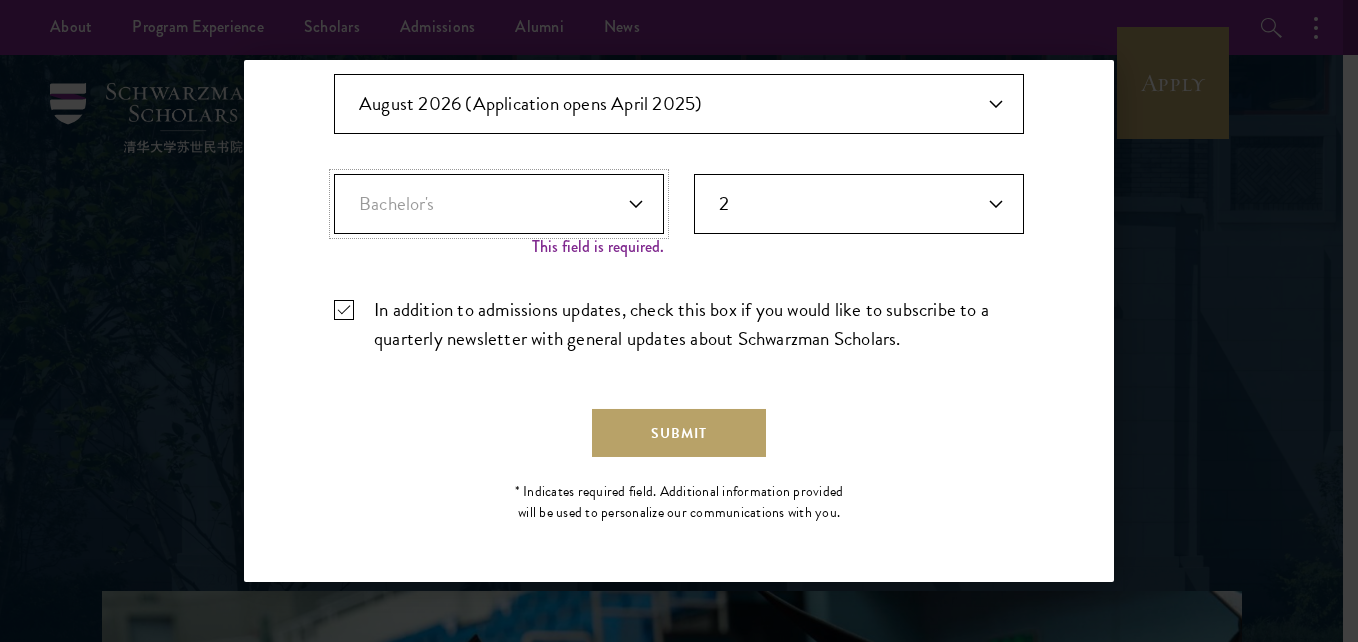 click on "Highest Level of Degree?* PHD Bachelor's Master's Current Undergraduate Student" at bounding box center [499, 204] 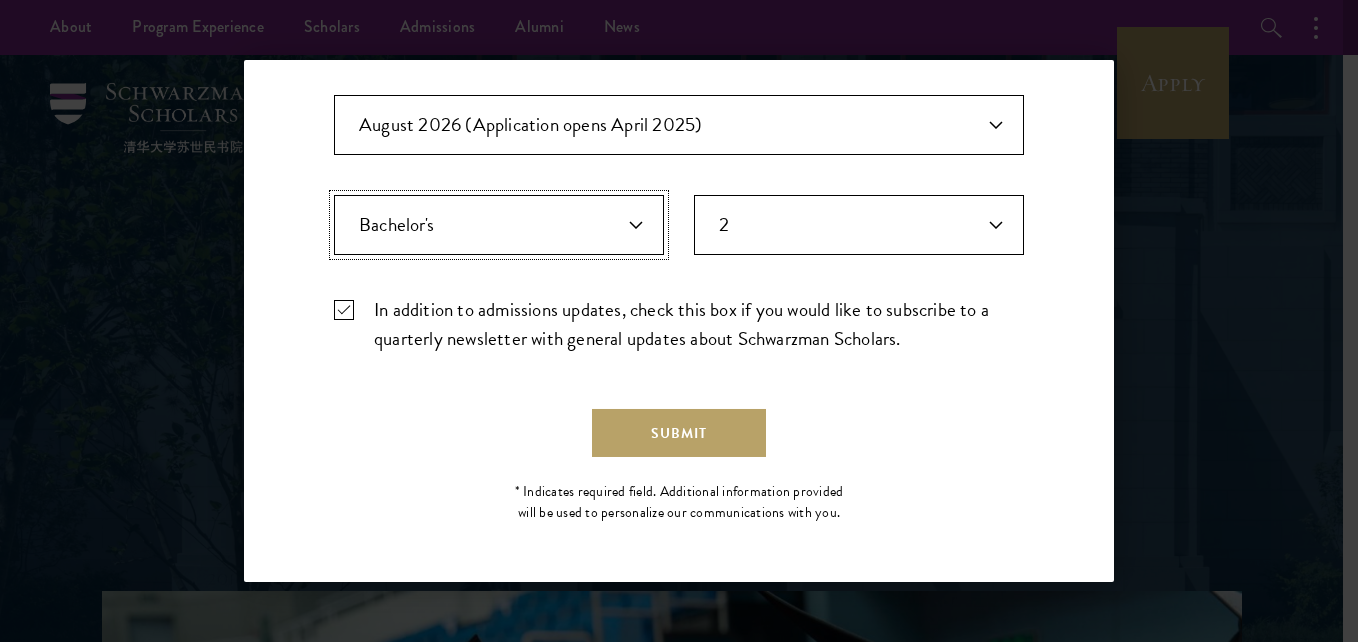 scroll, scrollTop: 718, scrollLeft: 0, axis: vertical 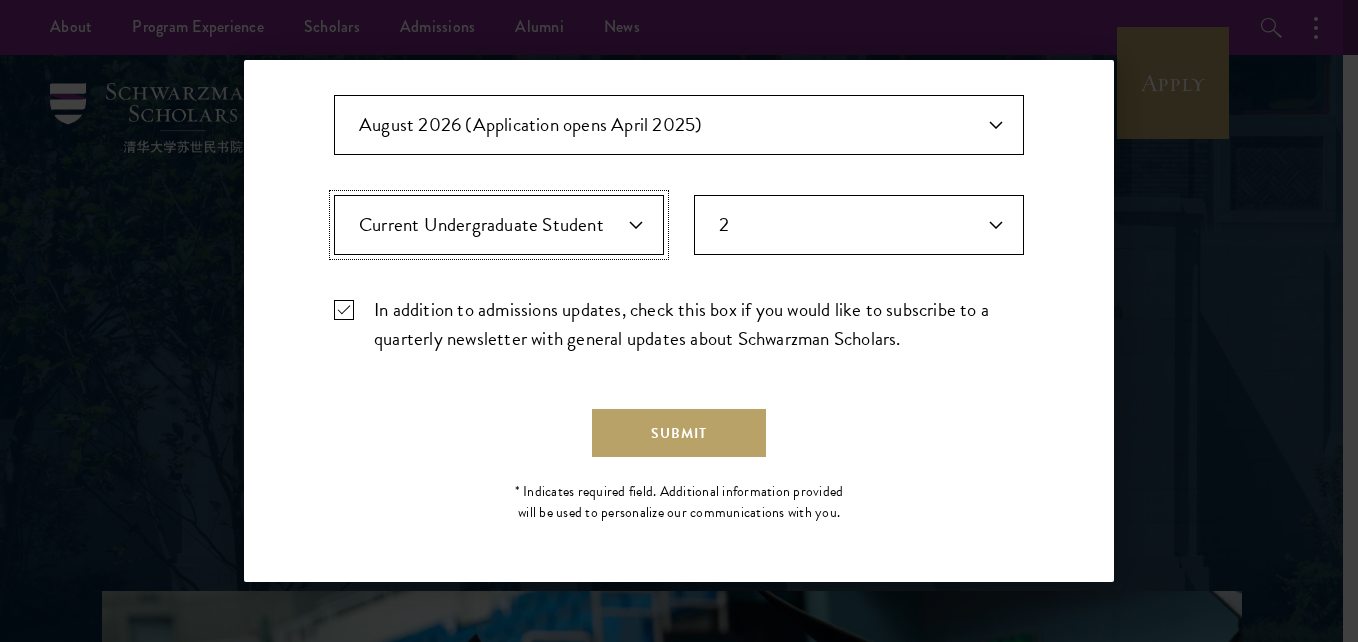 click on "Highest Level of Degree?* PHD Bachelor's Master's Current Undergraduate Student" at bounding box center (499, 225) 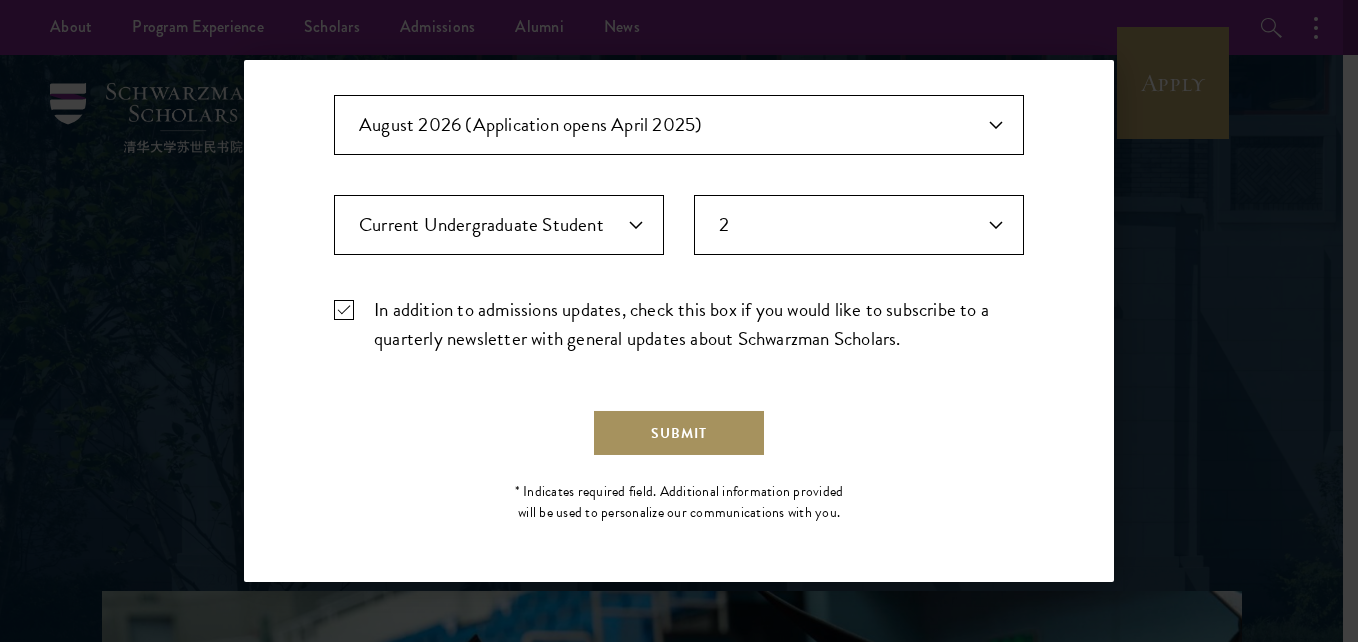 click on "Submit" at bounding box center (679, 433) 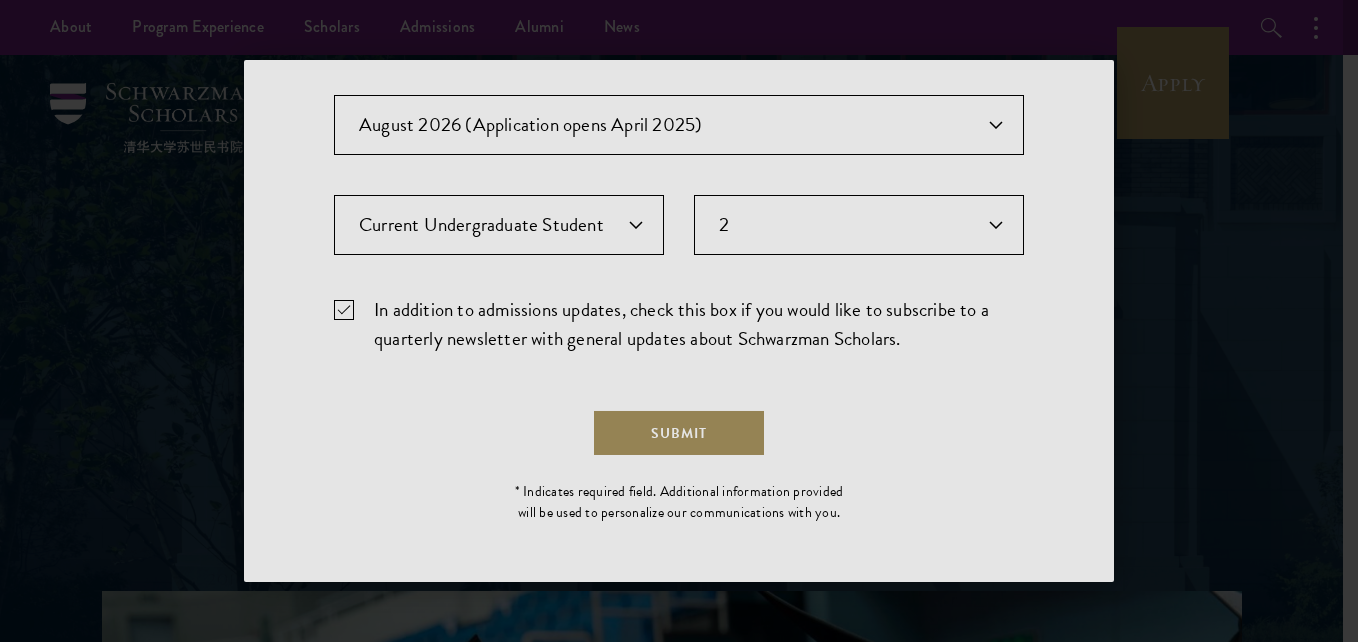 scroll, scrollTop: 0, scrollLeft: 0, axis: both 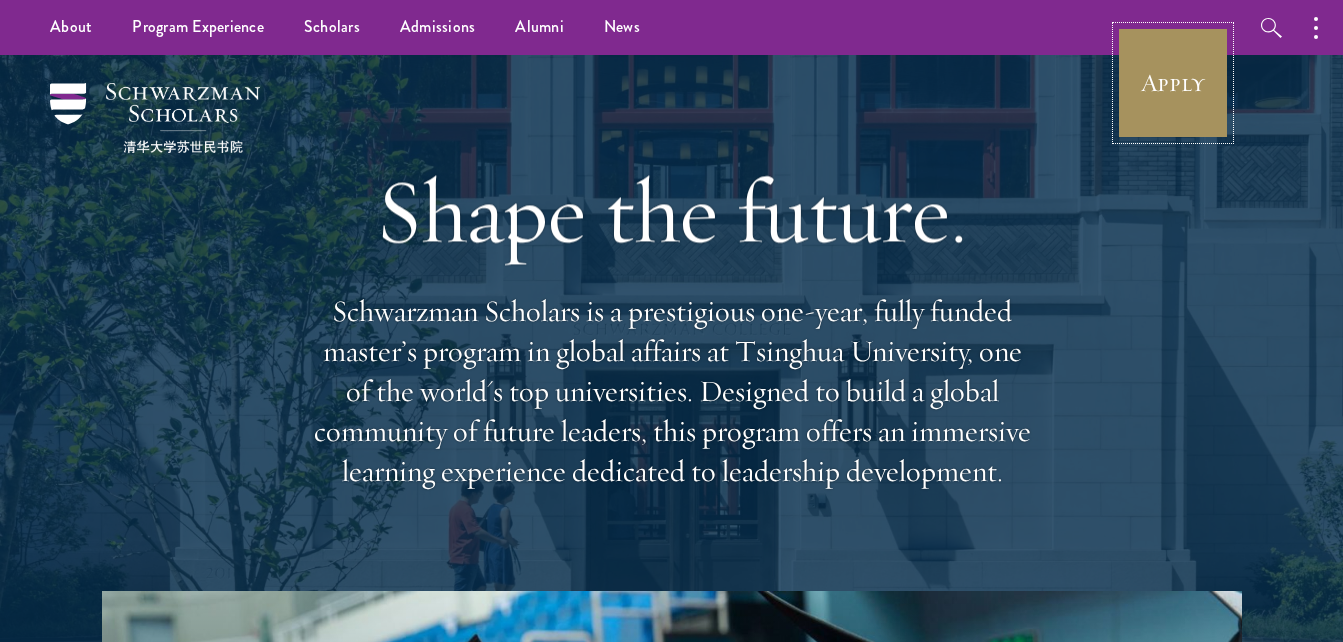 click on "Apply" at bounding box center [1173, 83] 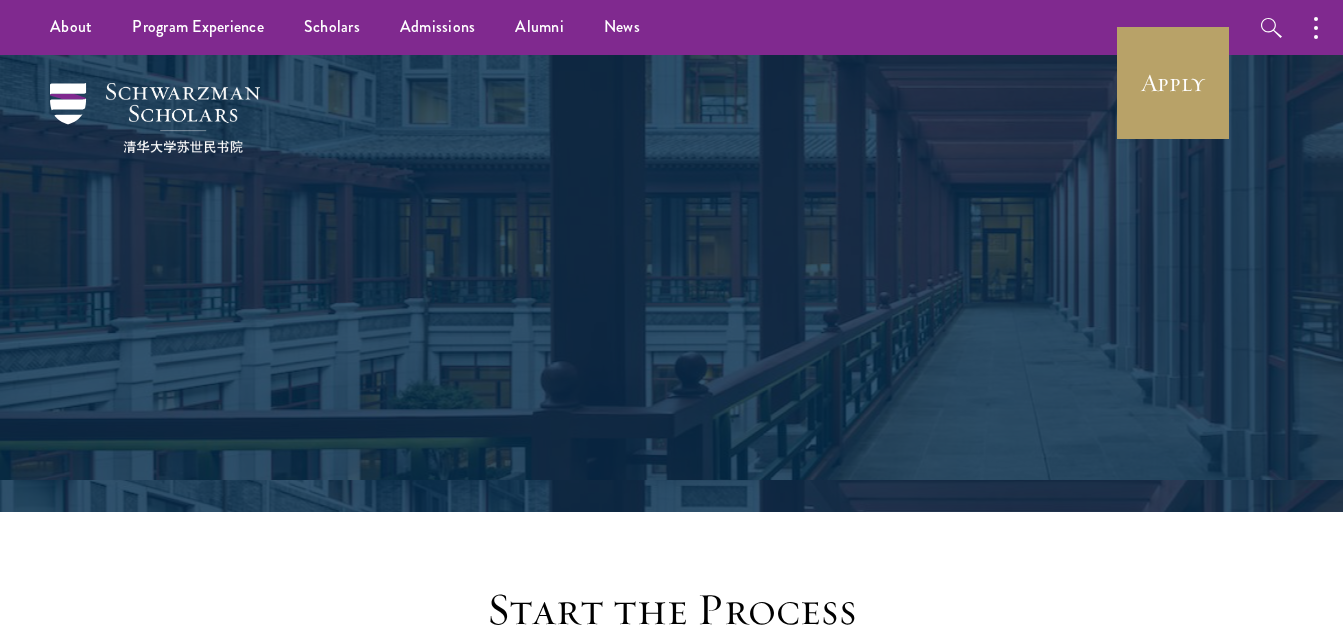 scroll, scrollTop: 0, scrollLeft: 0, axis: both 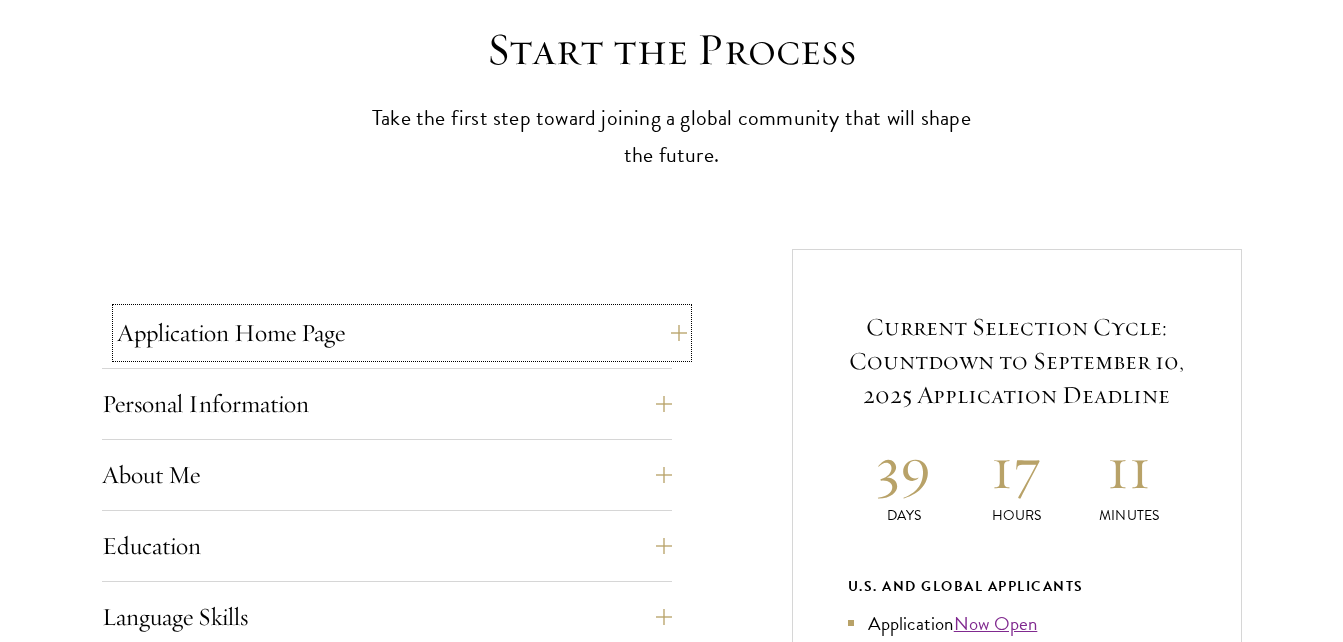 click on "Application Home Page" at bounding box center [402, 333] 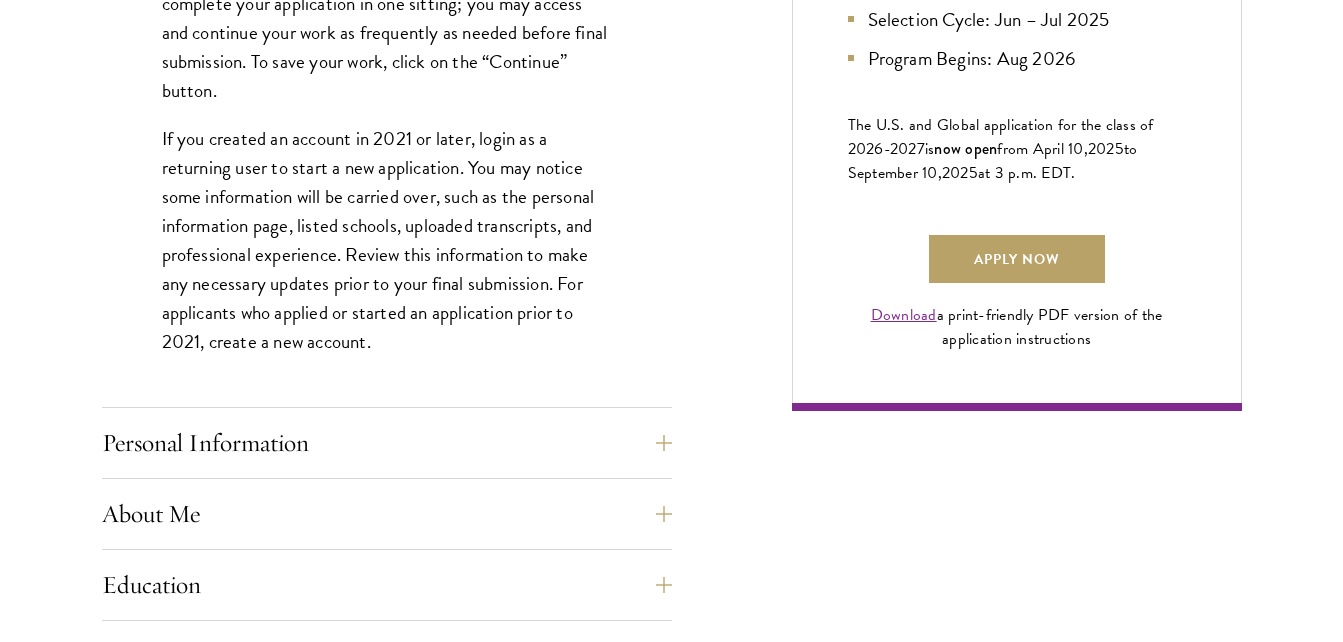 scroll, scrollTop: 1415, scrollLeft: 0, axis: vertical 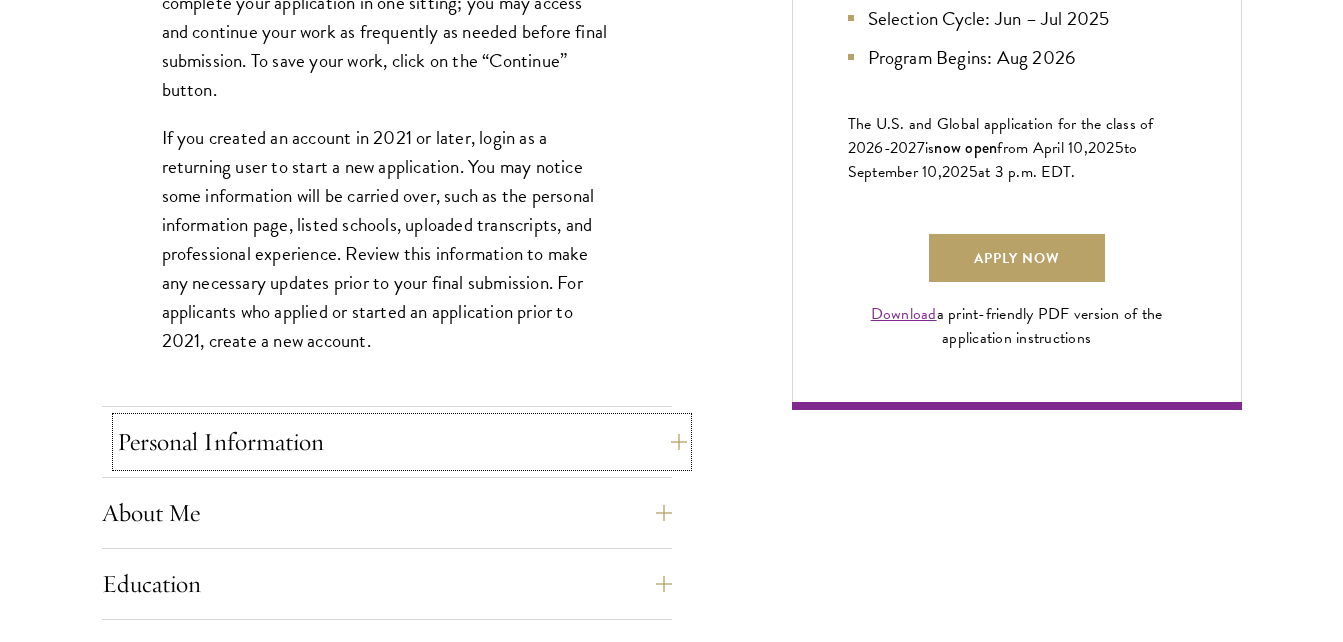click on "Personal Information" at bounding box center (402, 442) 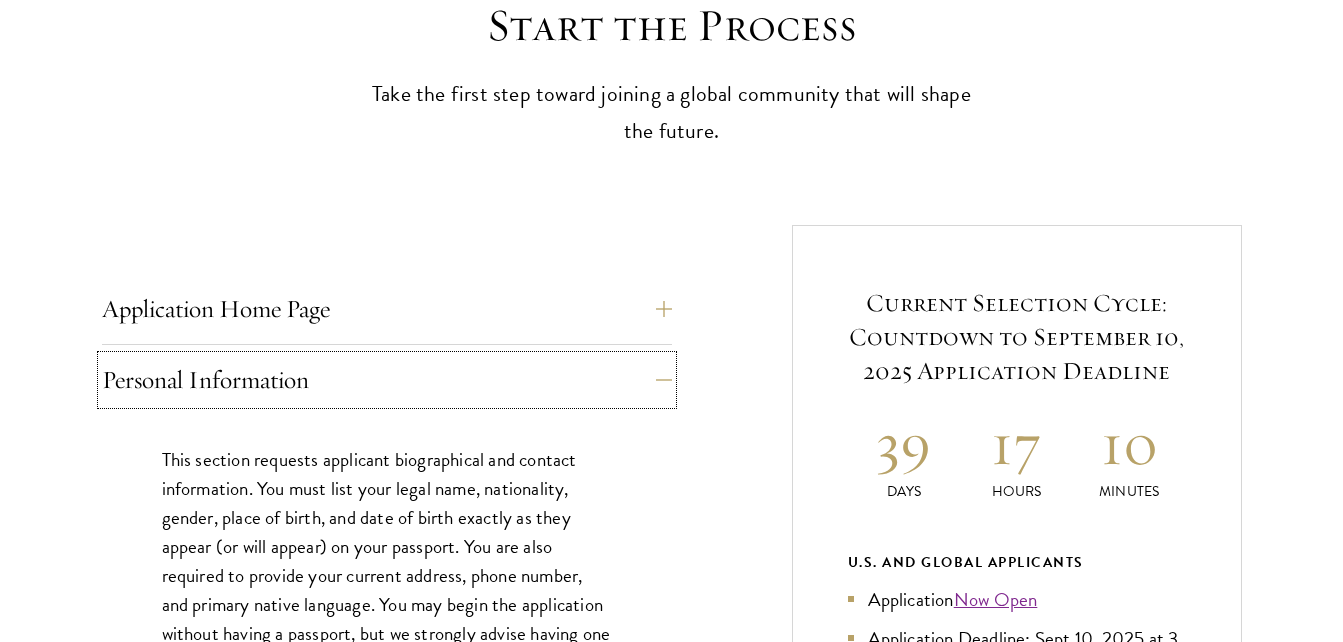 scroll, scrollTop: 664, scrollLeft: 0, axis: vertical 